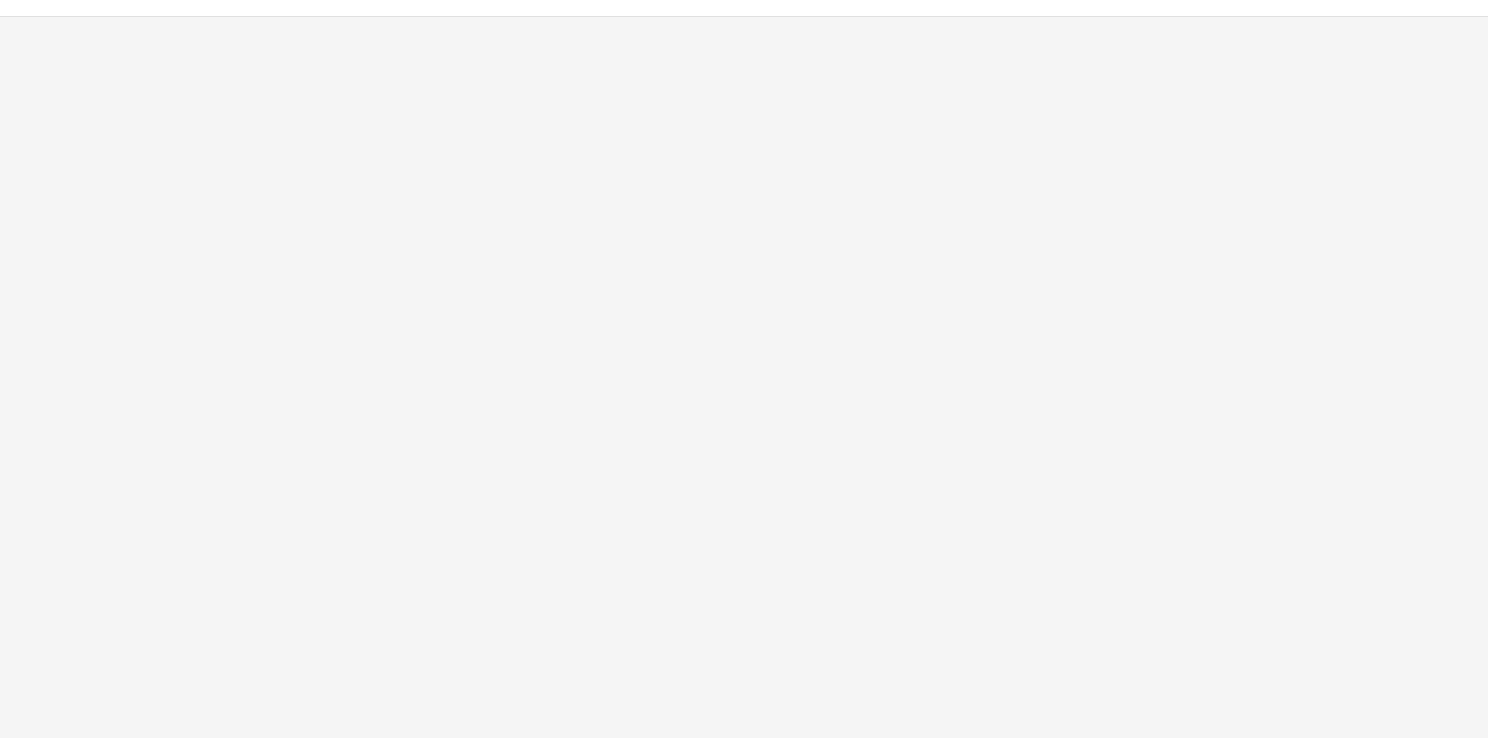 scroll, scrollTop: 0, scrollLeft: 0, axis: both 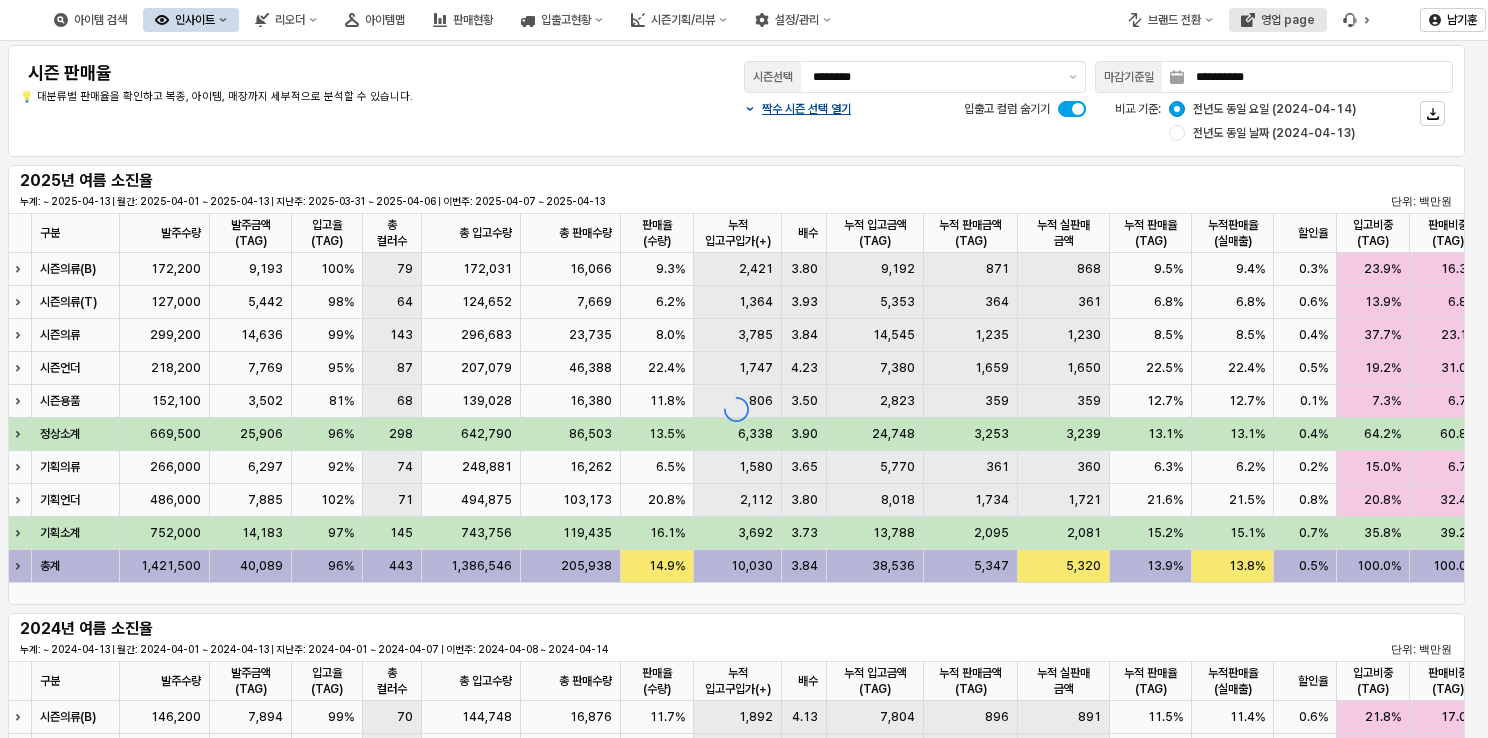 click on "영업 page" at bounding box center (1288, 20) 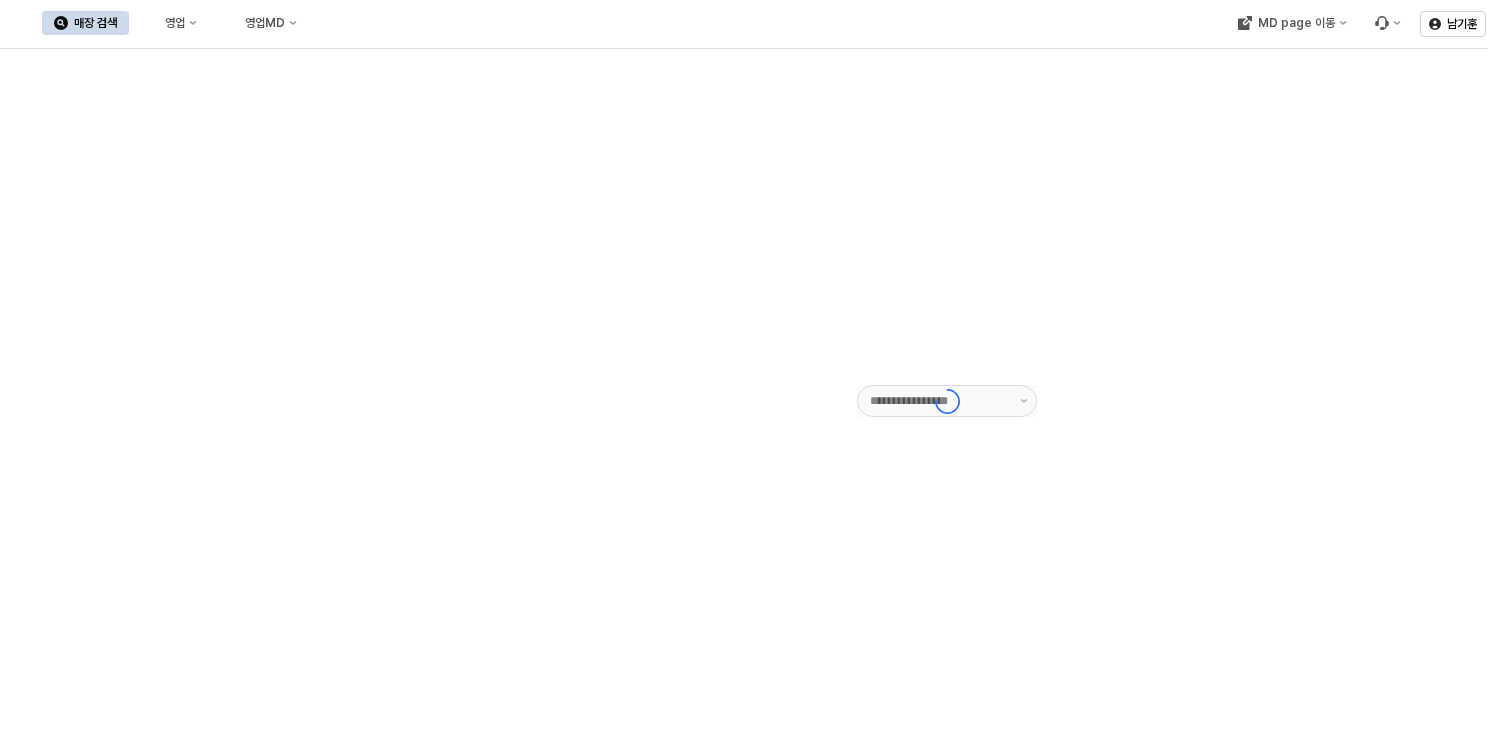 type on "******" 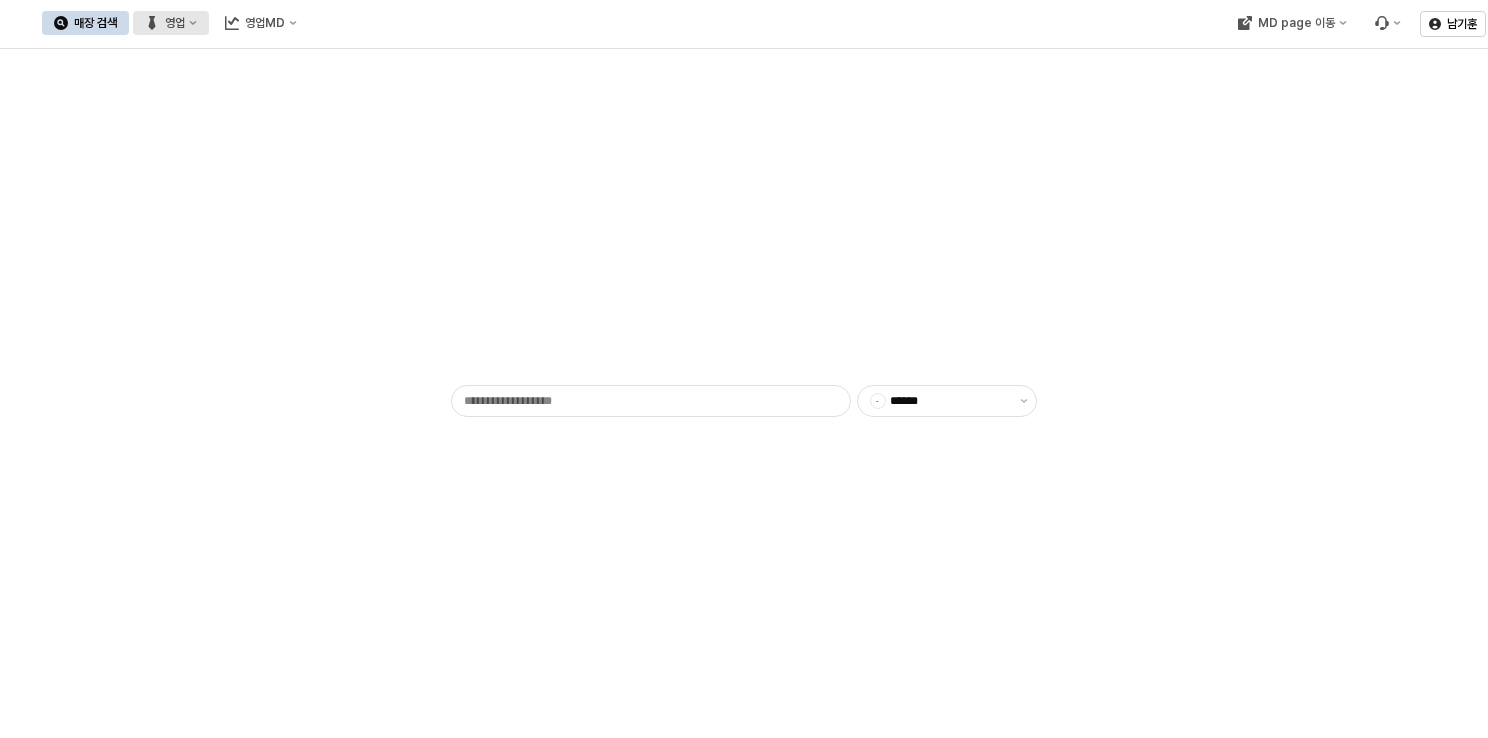 click on "영업" at bounding box center (175, 23) 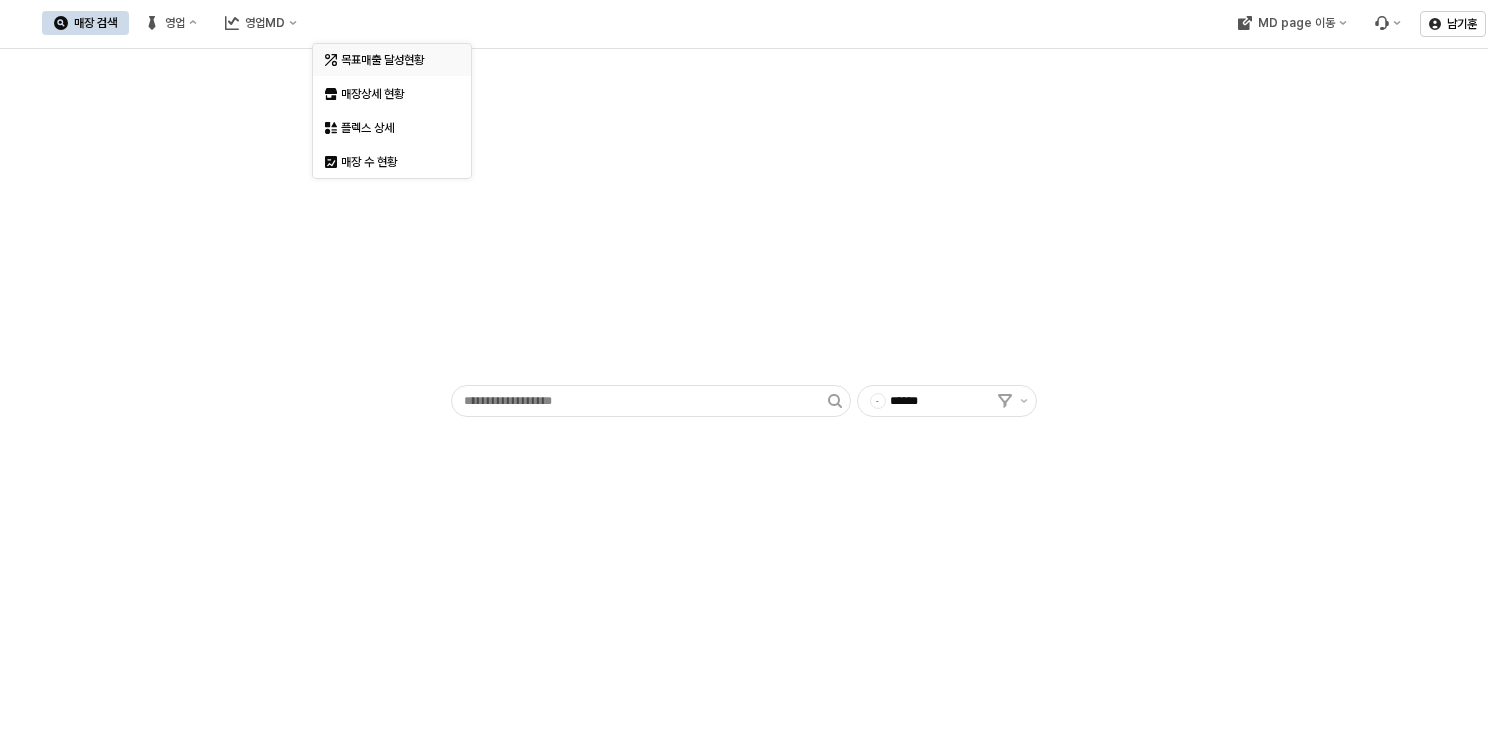 click on "목표매출 달성현황" at bounding box center (394, 60) 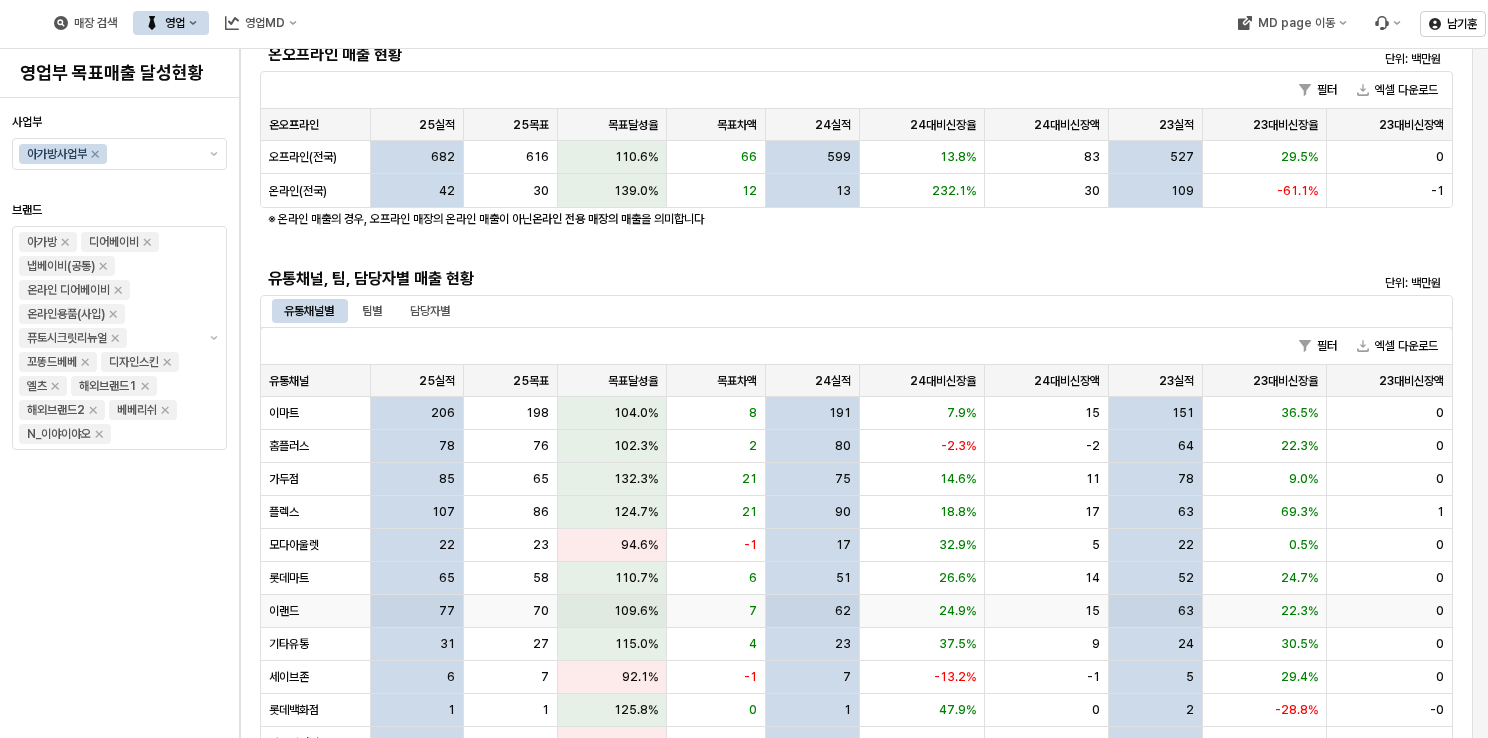 scroll, scrollTop: 0, scrollLeft: 0, axis: both 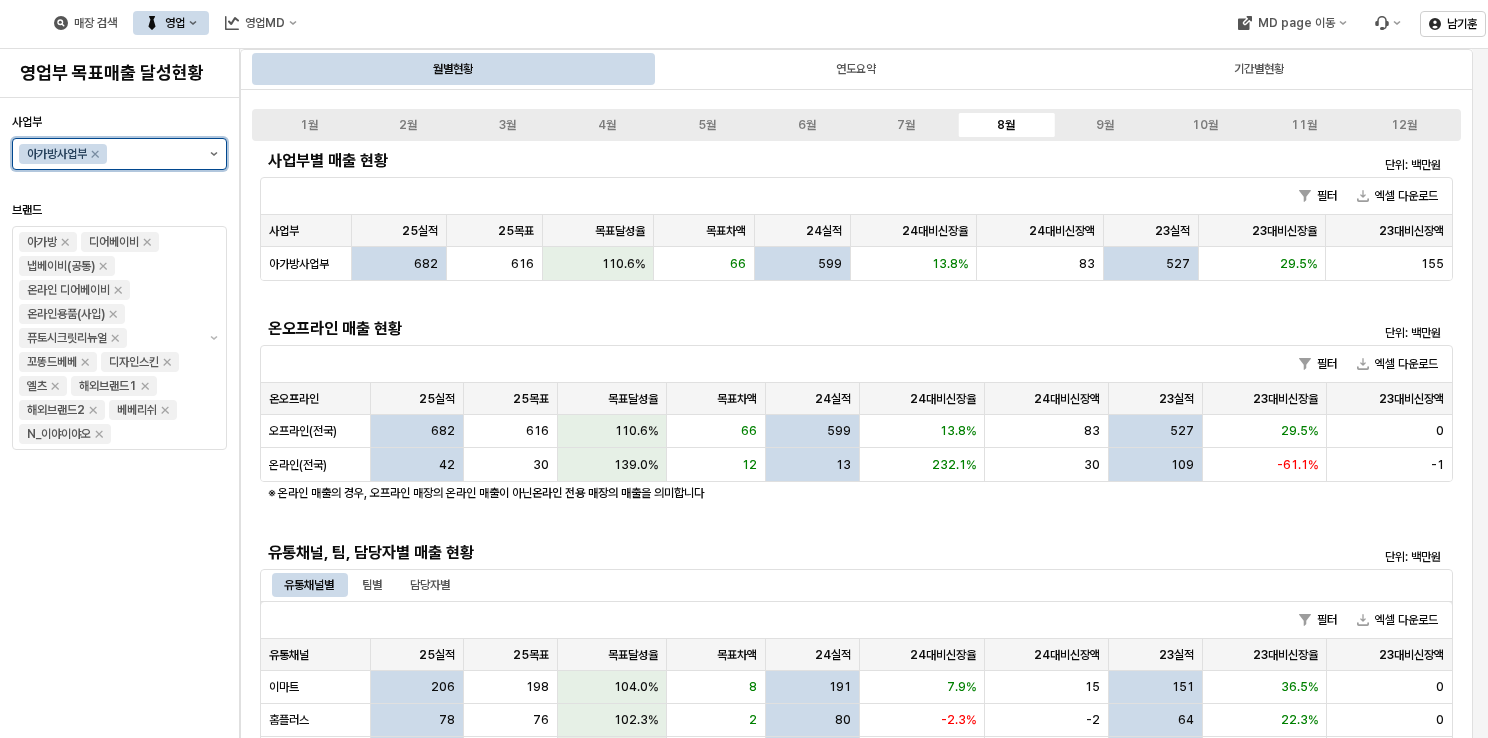 click at bounding box center (214, 154) 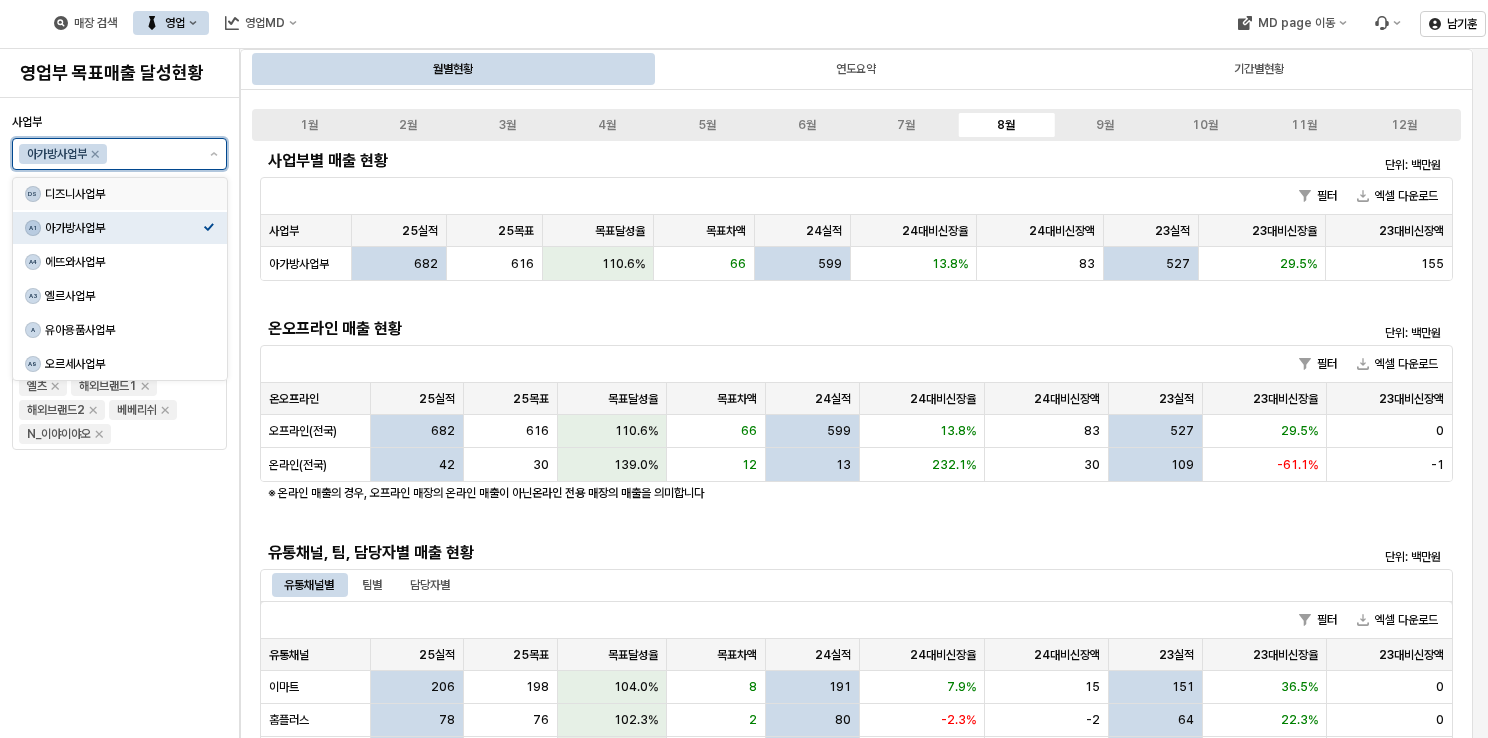 click on "디즈니사업부" at bounding box center [124, 194] 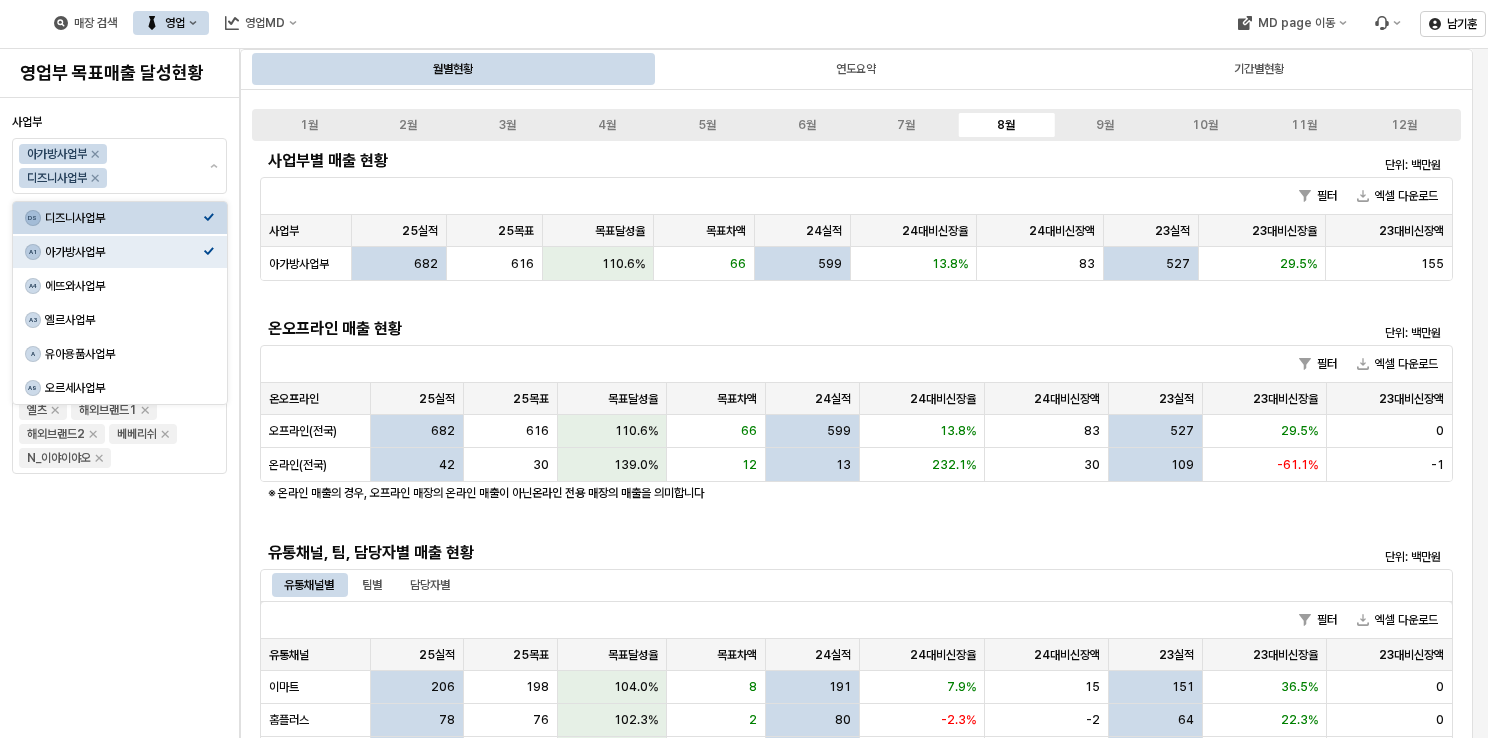 click on "사업부 아가방사업부 디즈니사업부 브랜드 아가방 디어베이비 냅베이비(공통) 온라인 디어베이비 온라인용품(사입) 퓨토시크릿리뉴얼 꼬똥드베베 디자인스킨 엘츠 해외브랜드1 해외브랜드2 베베리쉬 N_이야이야오" at bounding box center (119, 418) 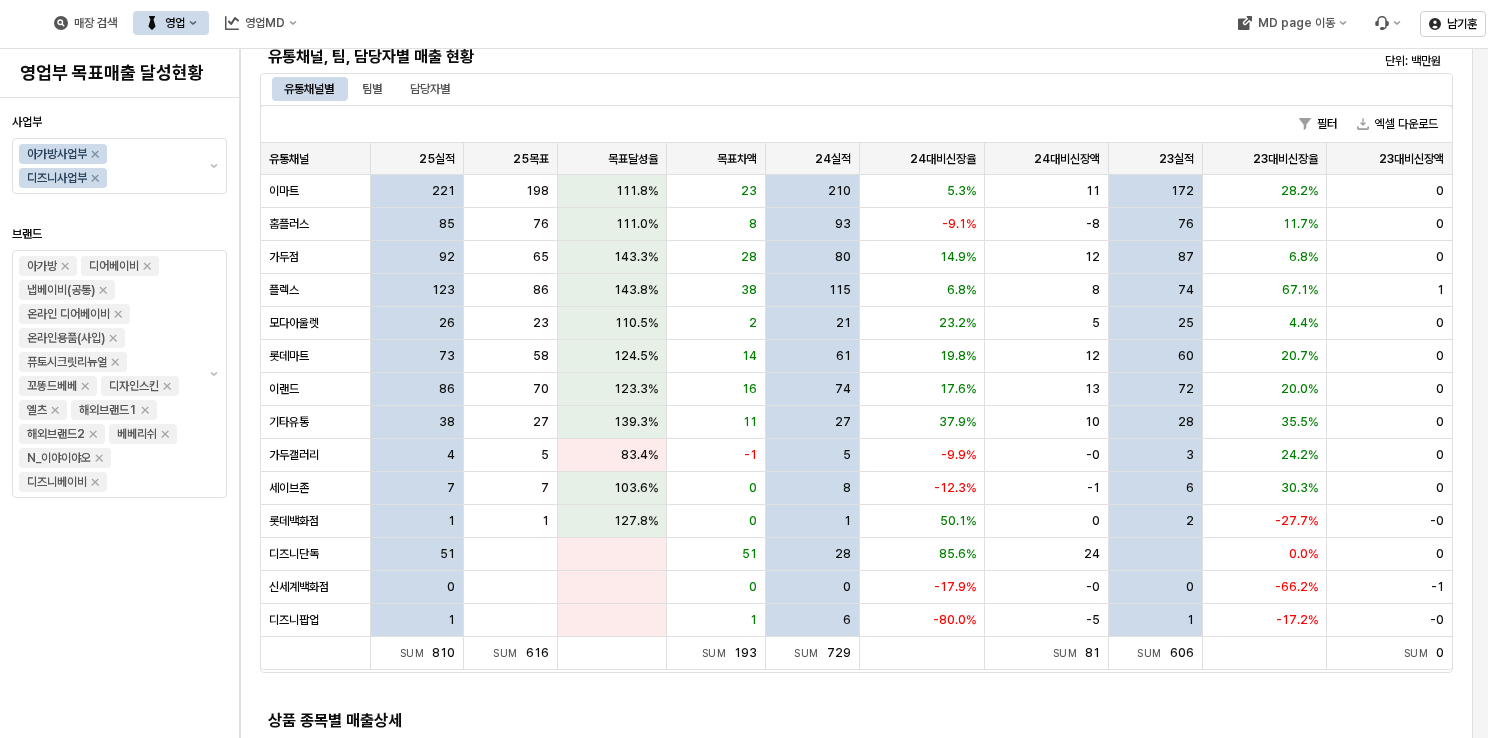 scroll, scrollTop: 500, scrollLeft: 0, axis: vertical 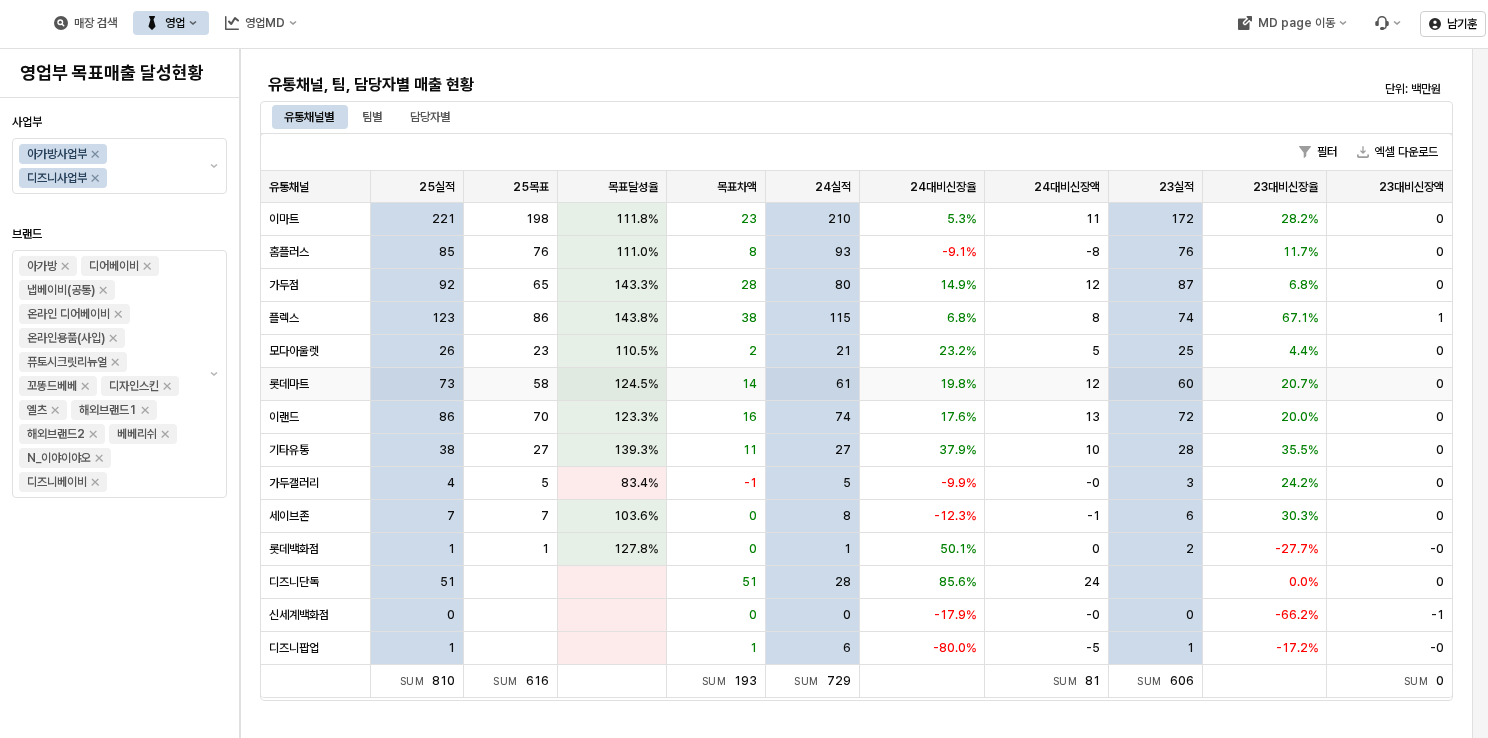 click on "19.8%" at bounding box center (922, 384) 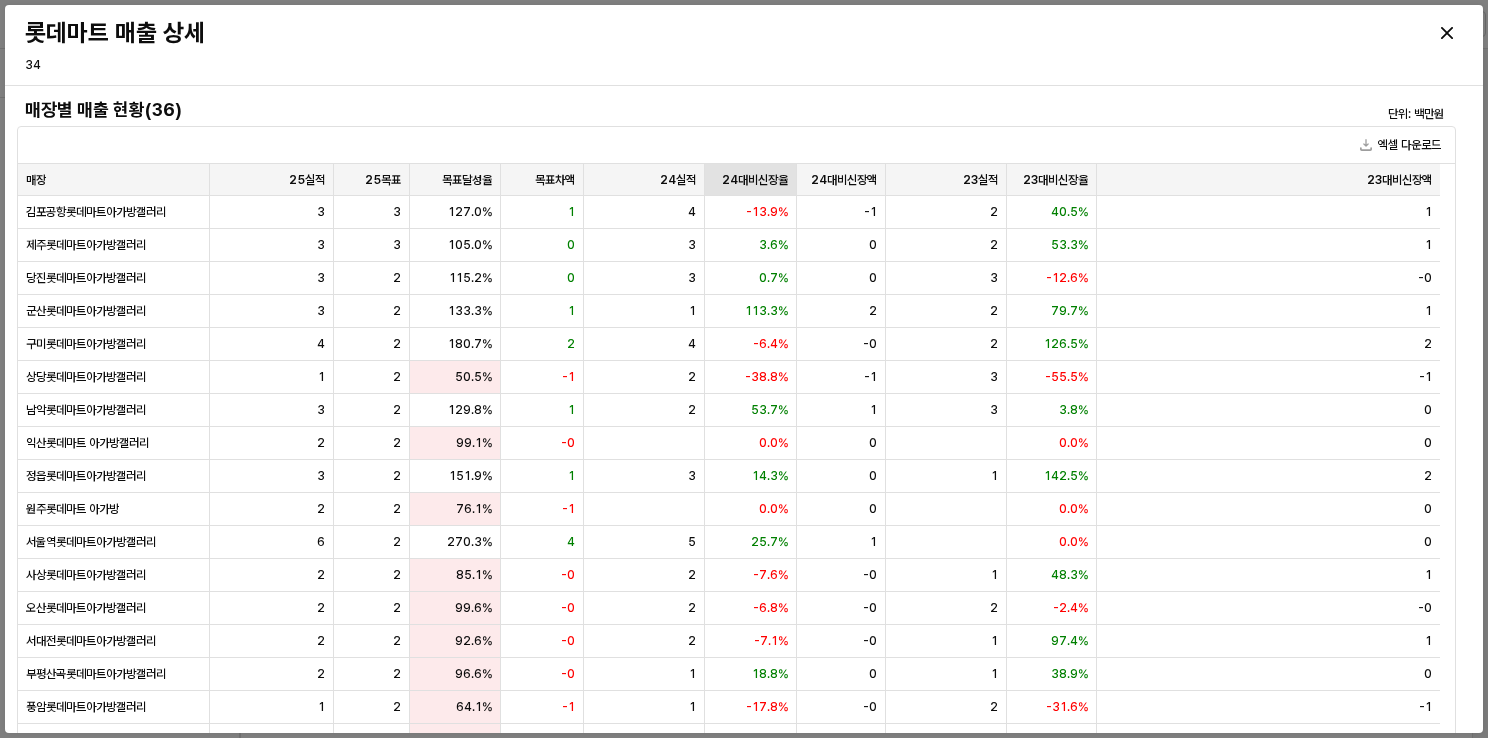 click on "24대비신장율 24대비신장율" at bounding box center [750, 180] 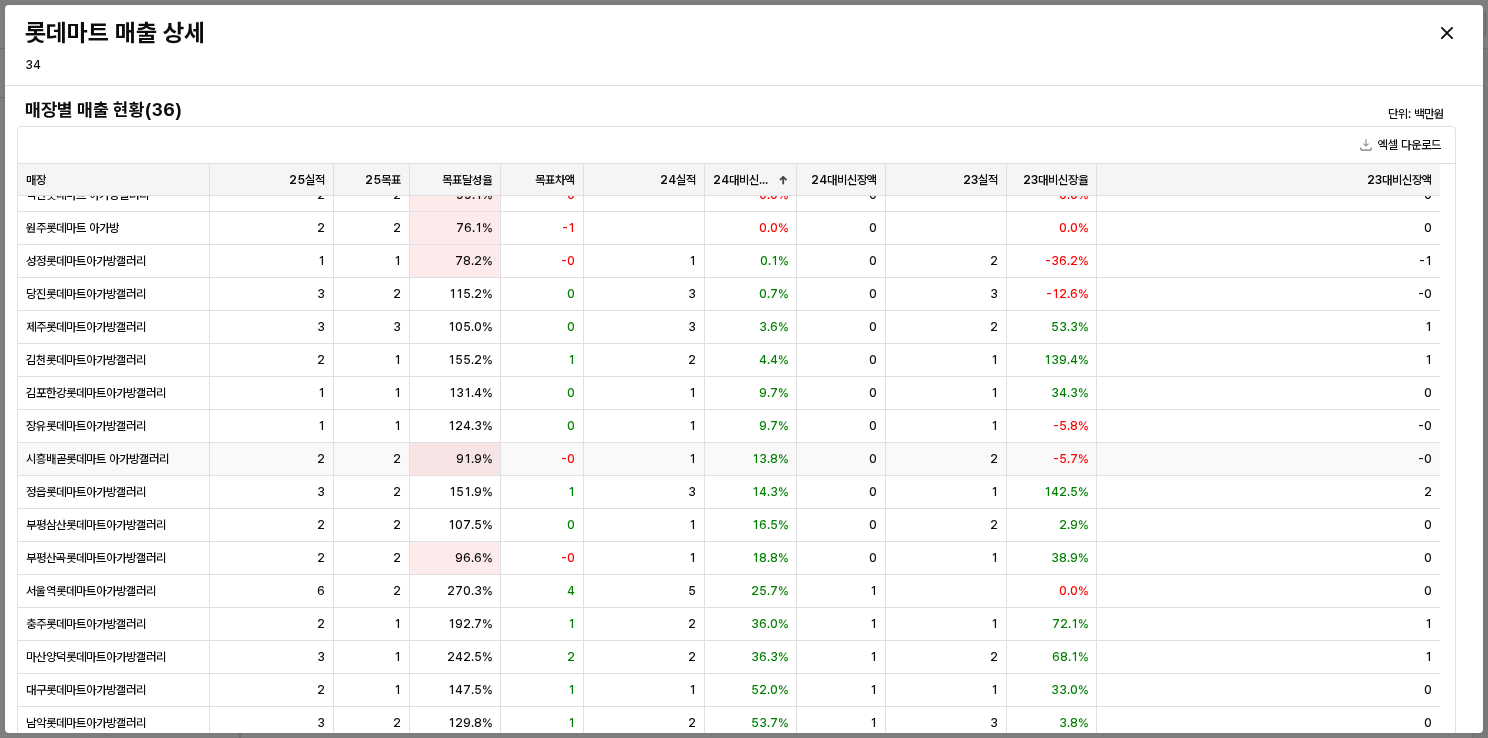 scroll, scrollTop: 552, scrollLeft: 0, axis: vertical 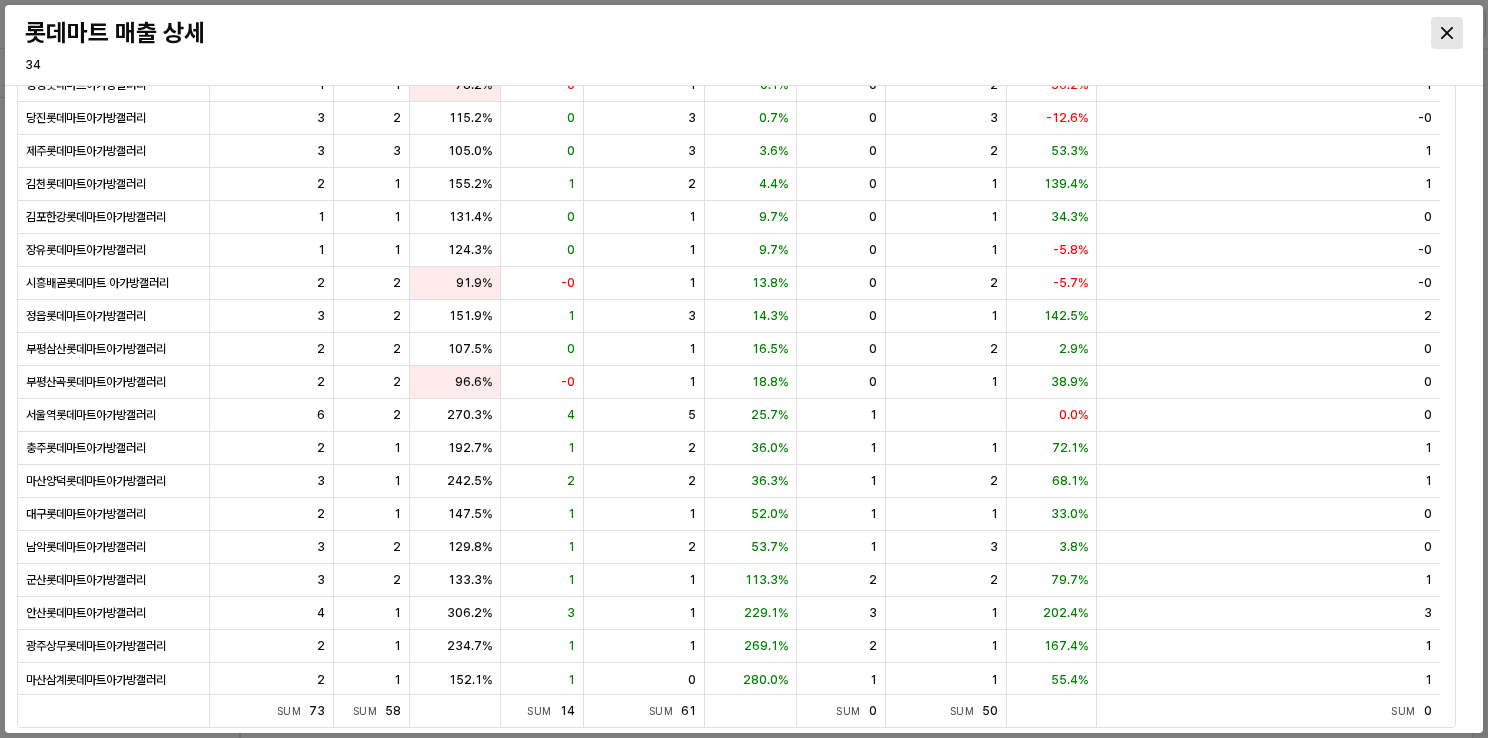 click 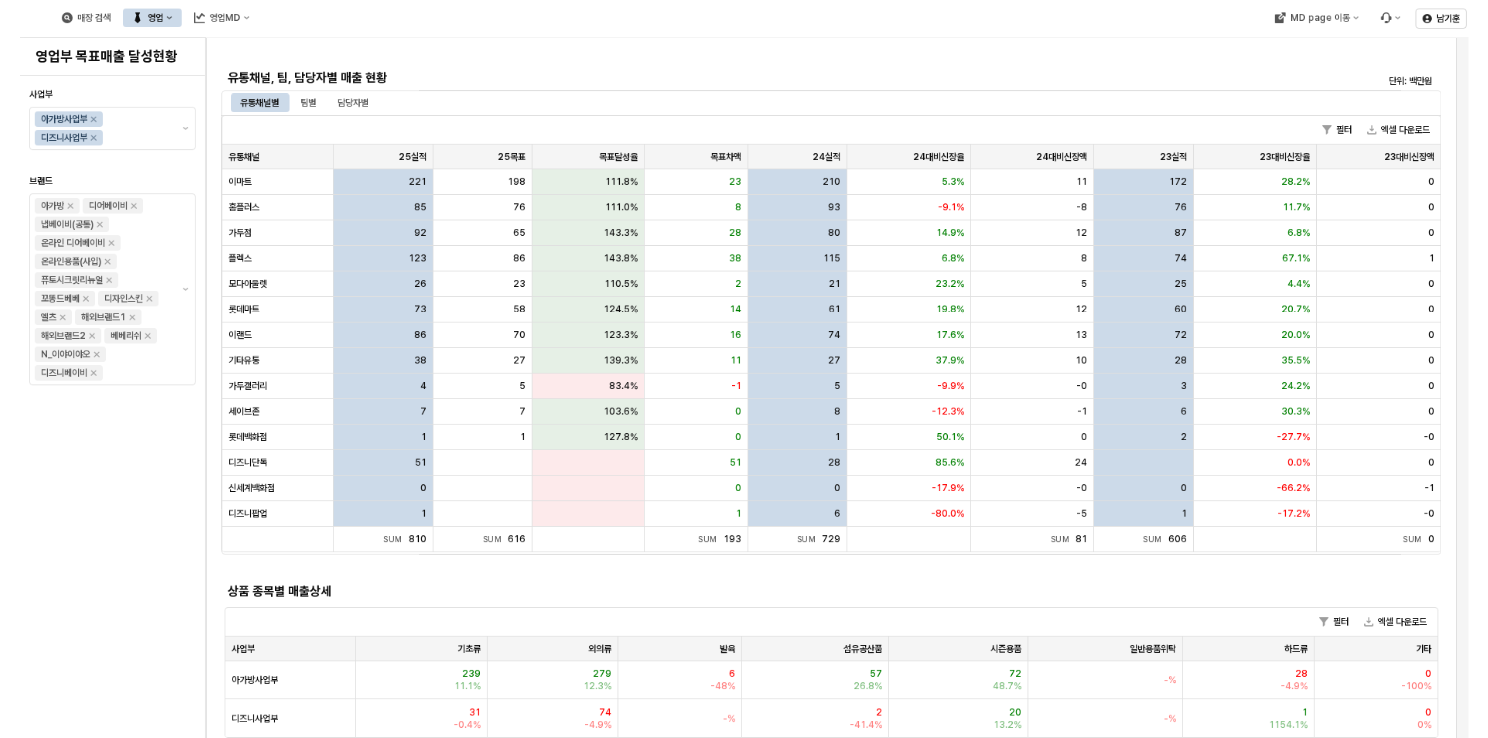 scroll, scrollTop: 500, scrollLeft: 0, axis: vertical 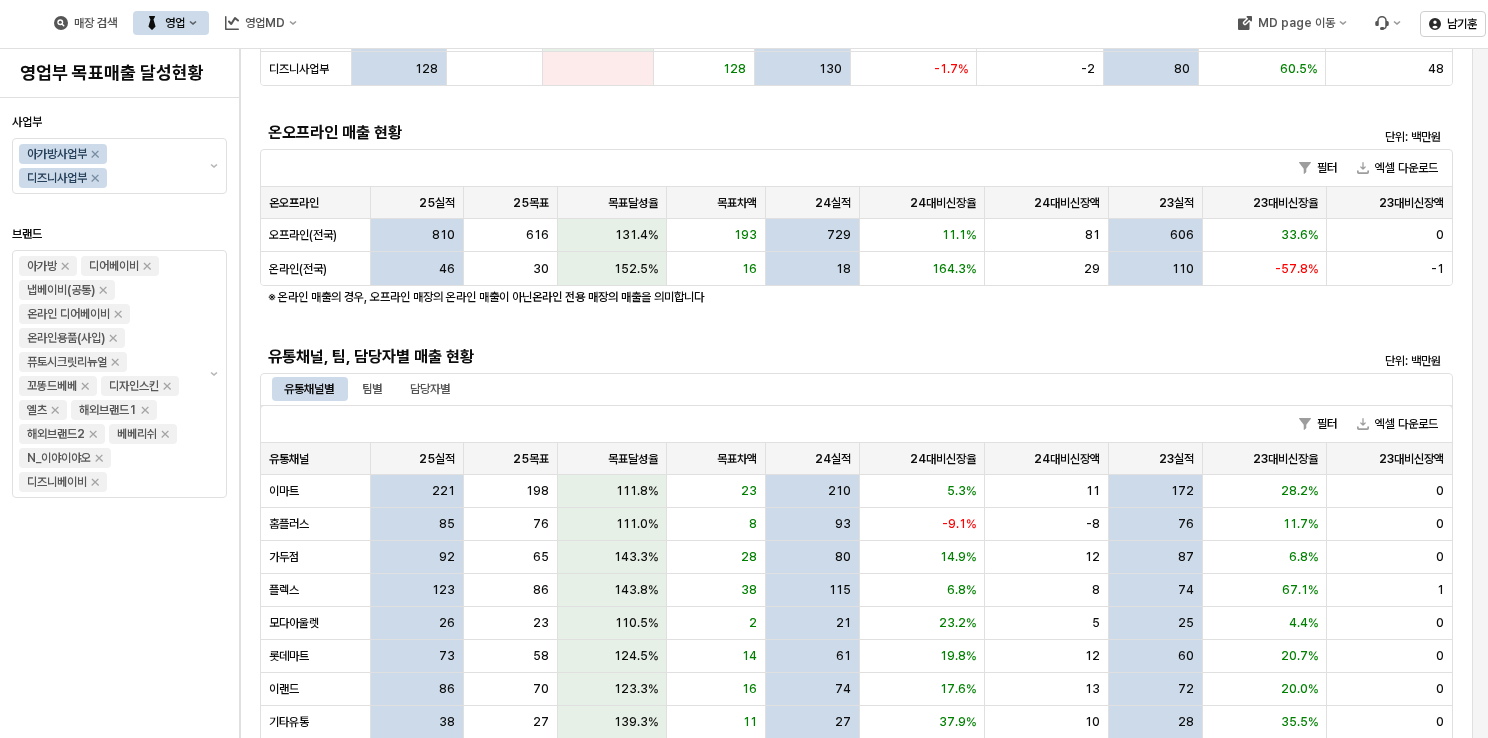 click on "유통채널, 팀, 담당자별 매출 현황" at bounding box center (707, 357) 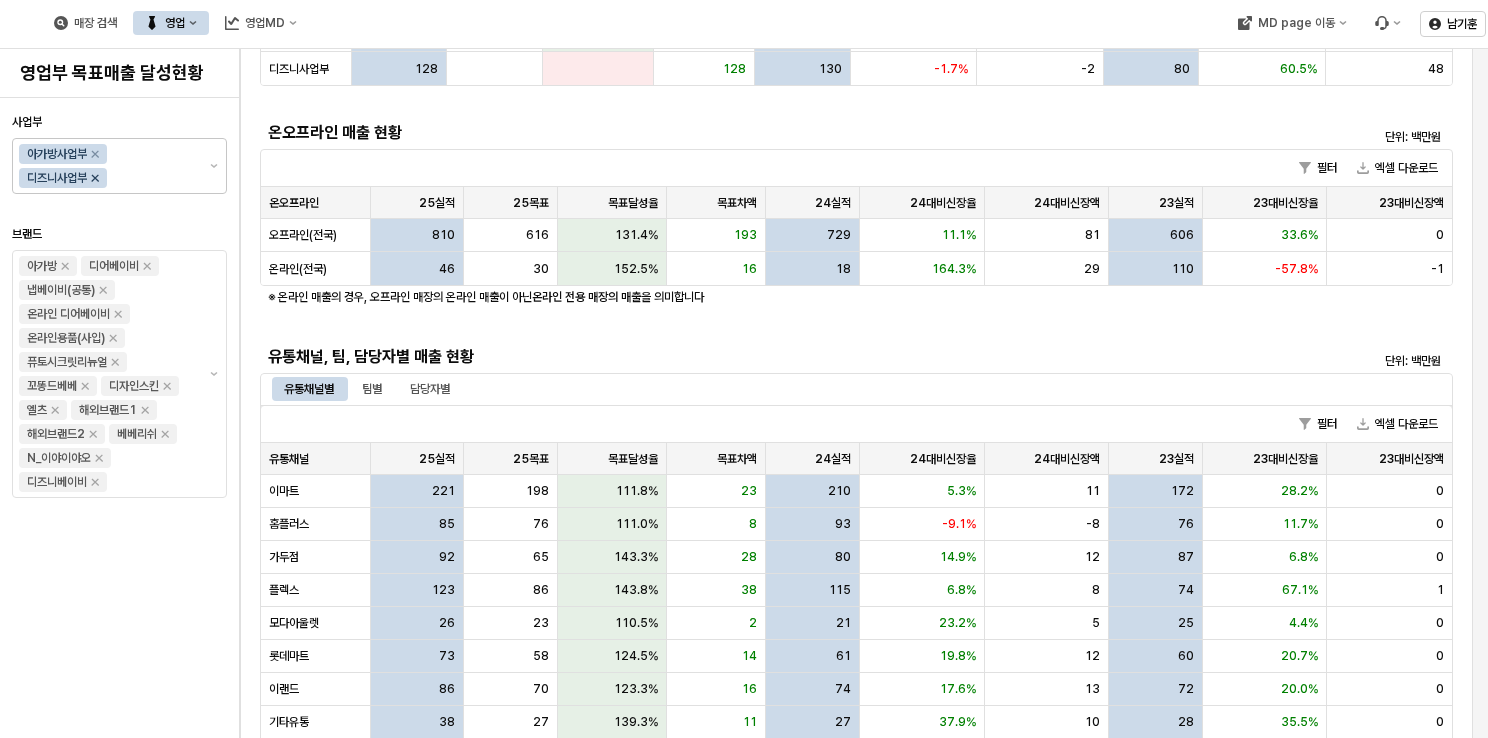 click 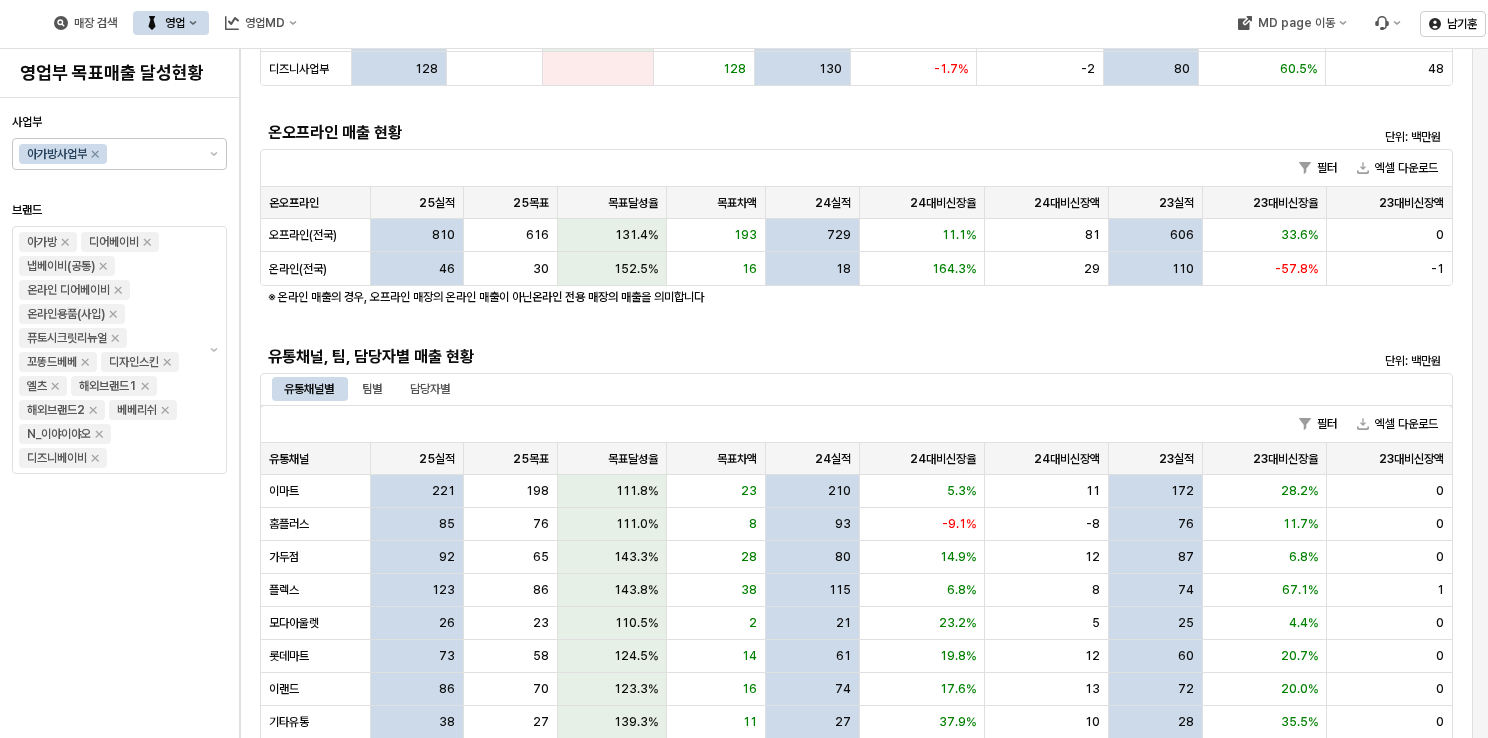 click on "유통채널, 팀, 담당자별 매출 현황" at bounding box center [707, 357] 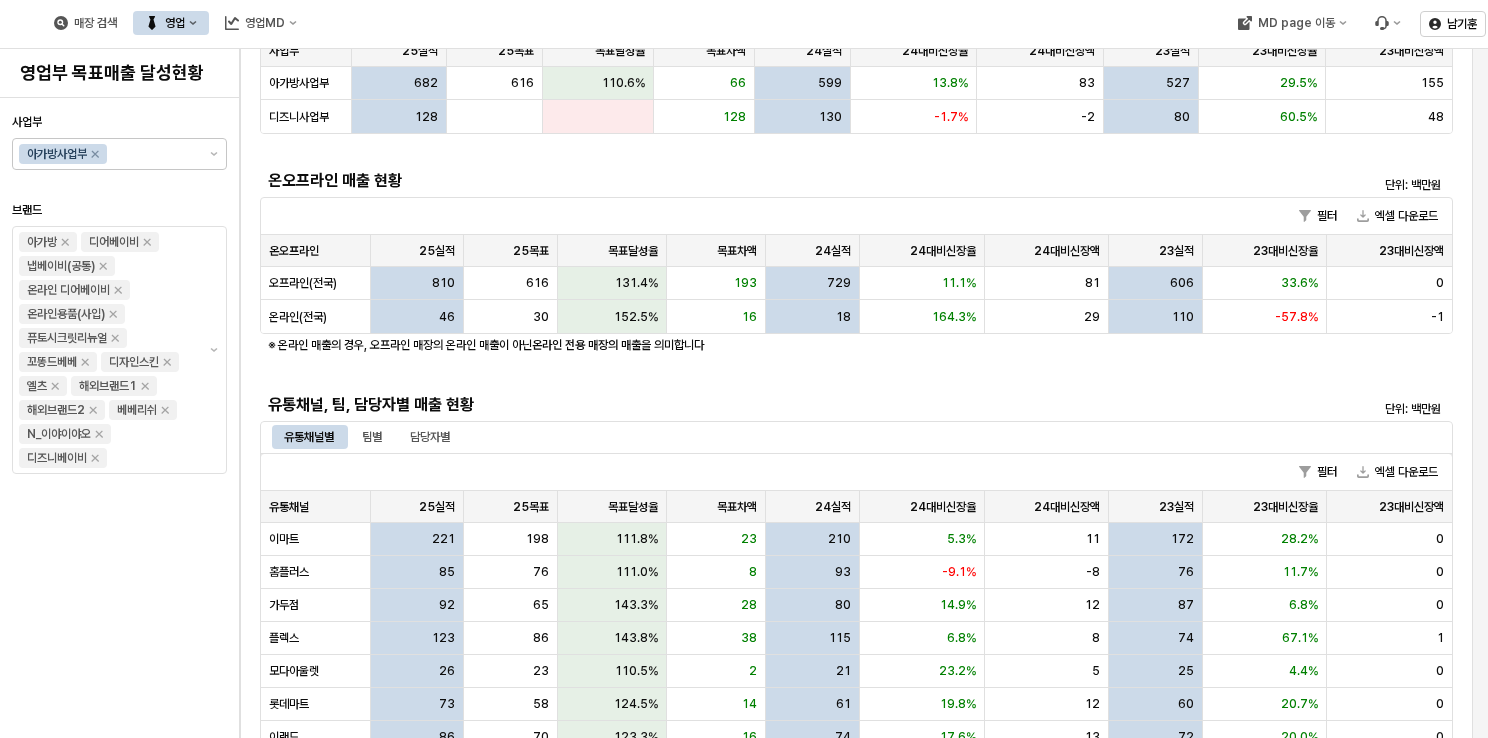 scroll, scrollTop: 500, scrollLeft: 0, axis: vertical 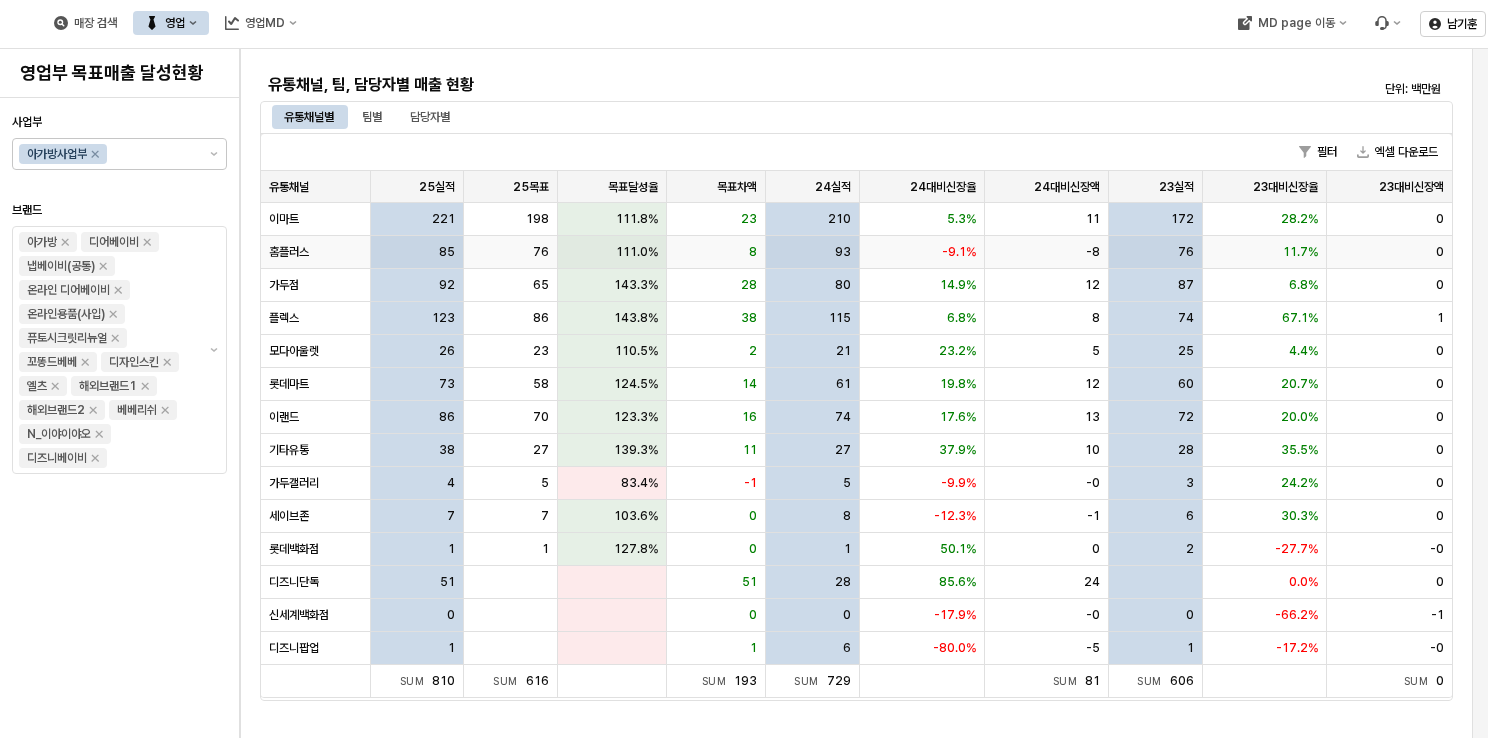 click on "8" at bounding box center (716, 252) 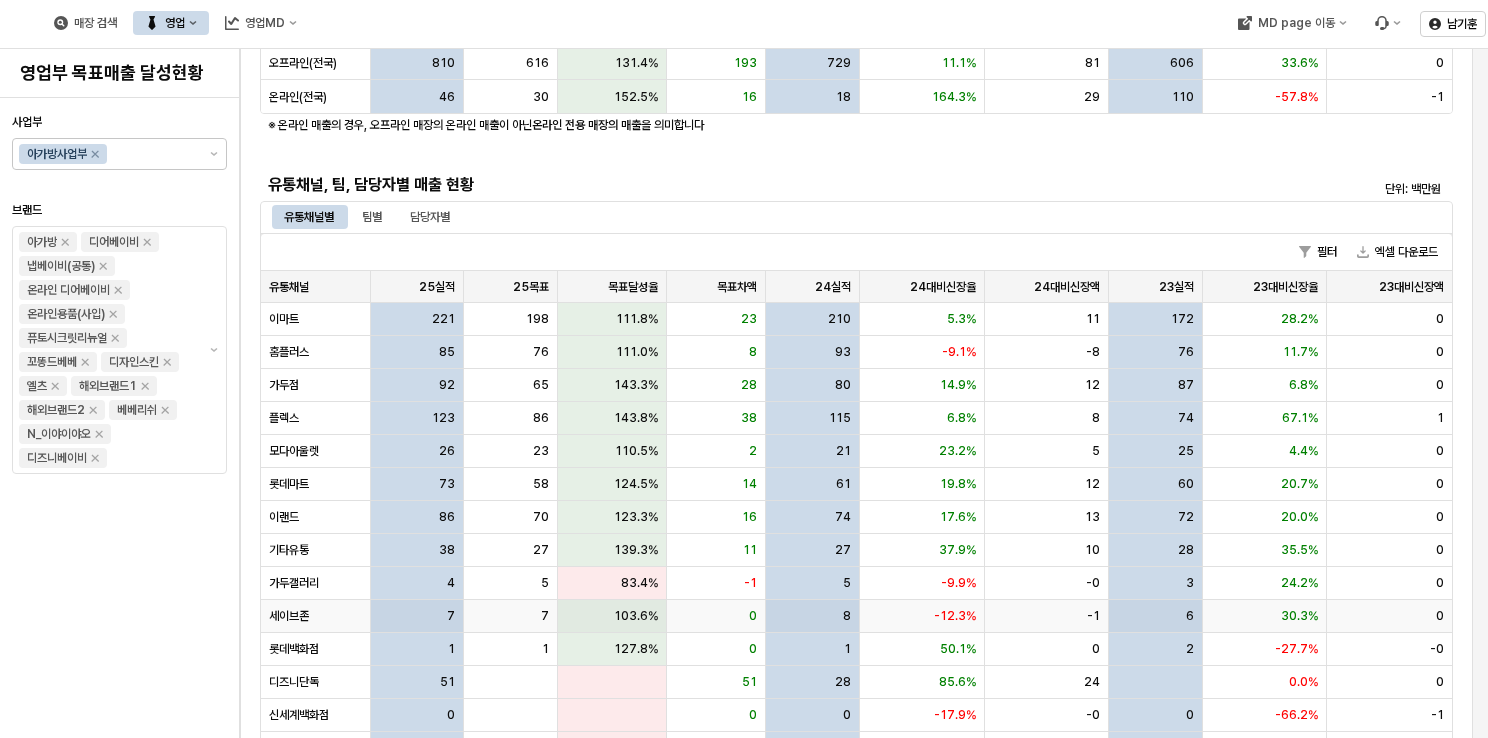 scroll, scrollTop: 0, scrollLeft: 0, axis: both 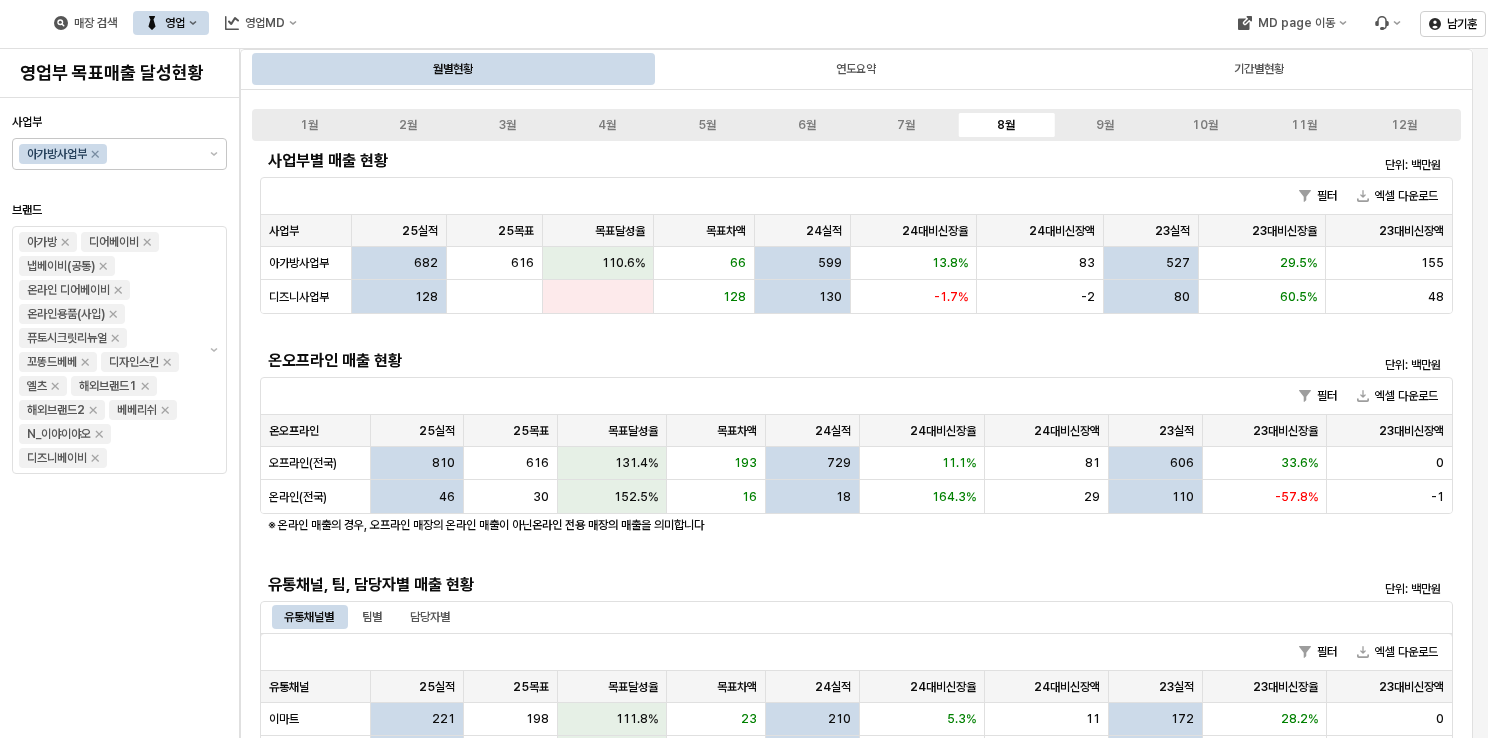 click on "유통채널별 팀별 담당자별" at bounding box center [856, 617] 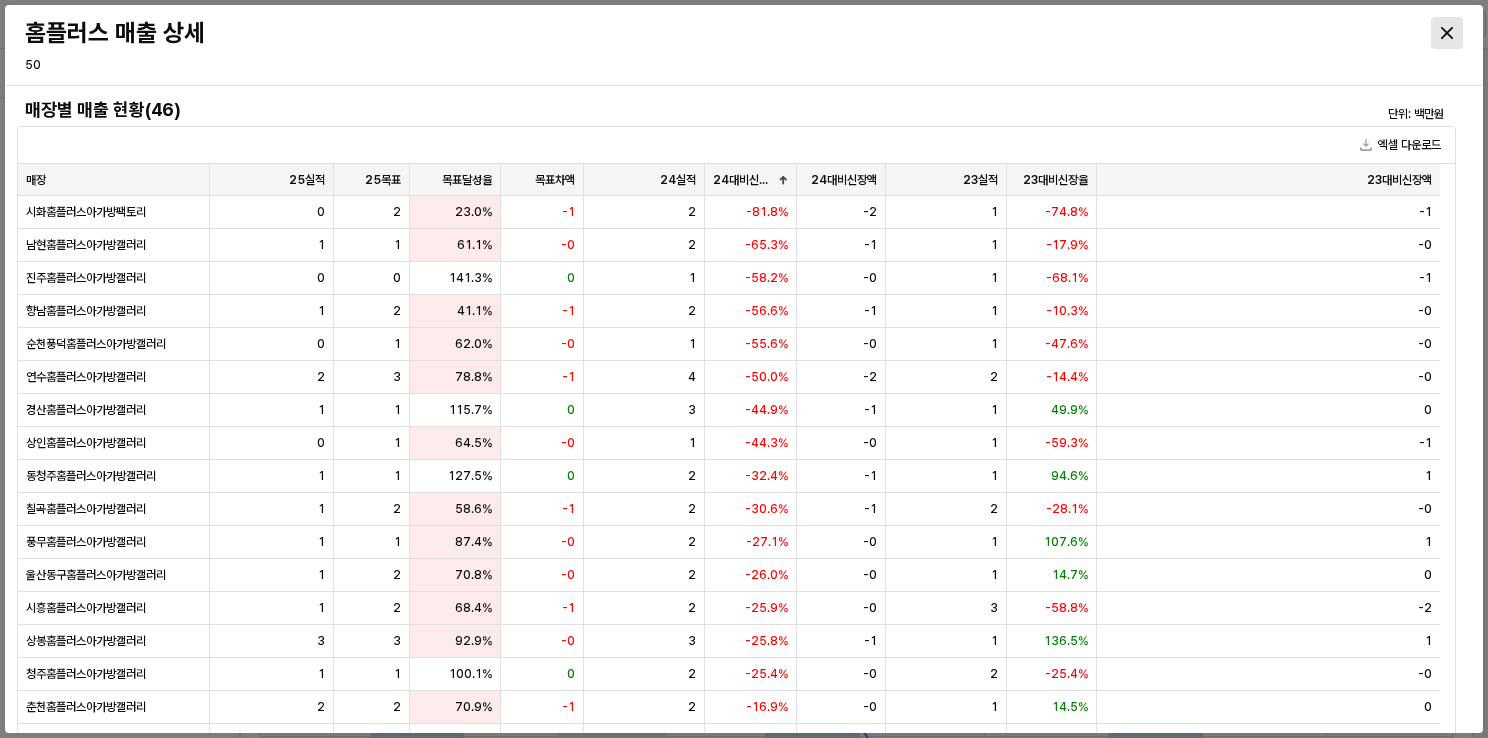click 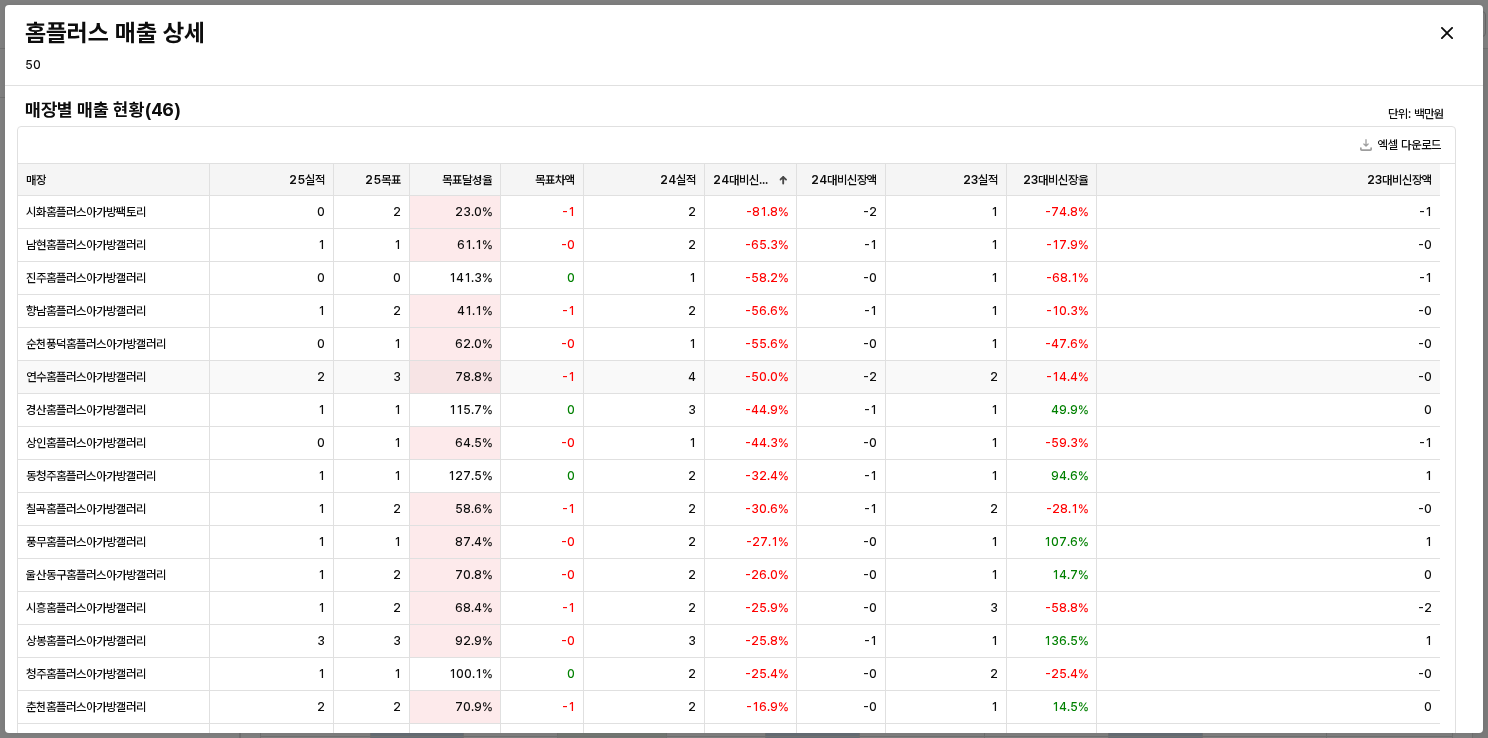 scroll, scrollTop: 0, scrollLeft: 0, axis: both 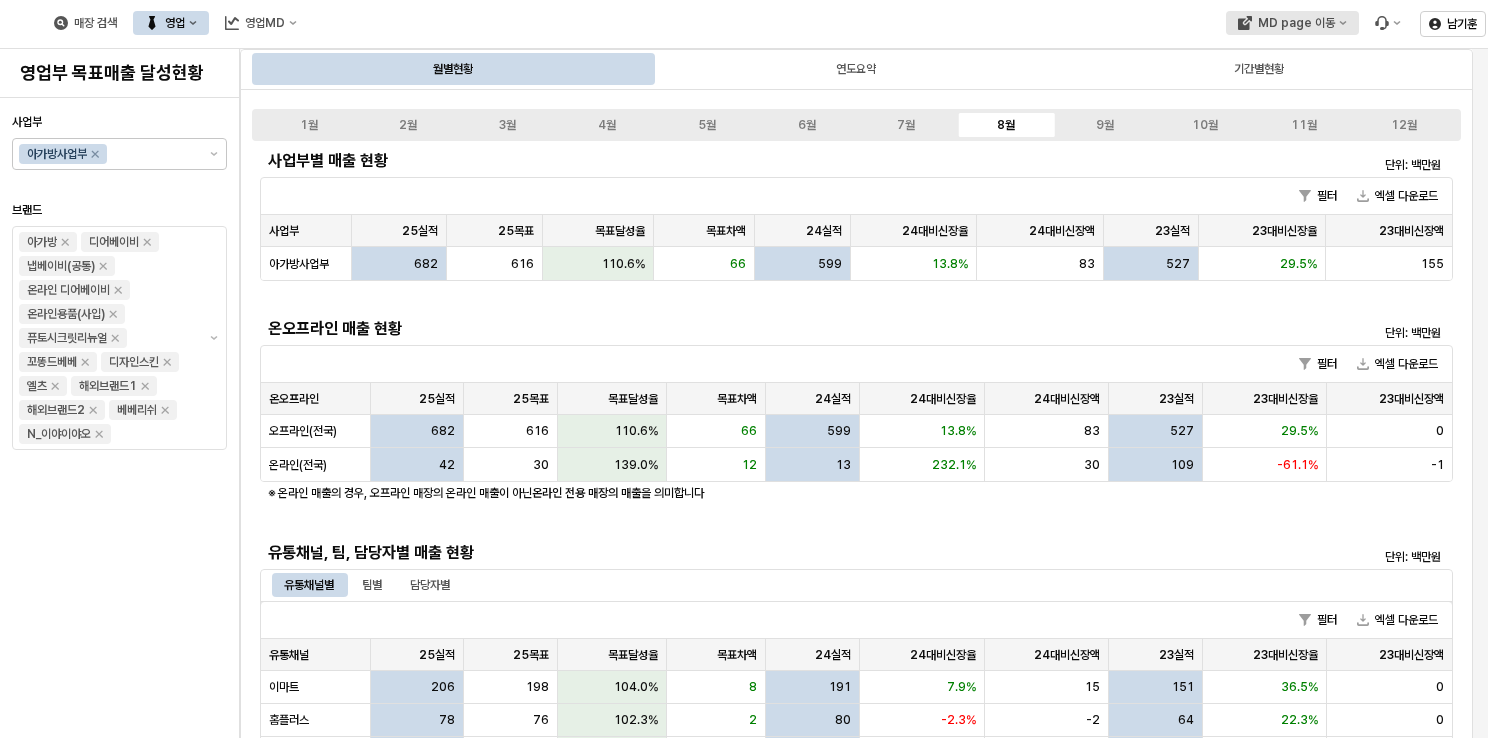 click on "MD page 이동" at bounding box center (1291, 23) 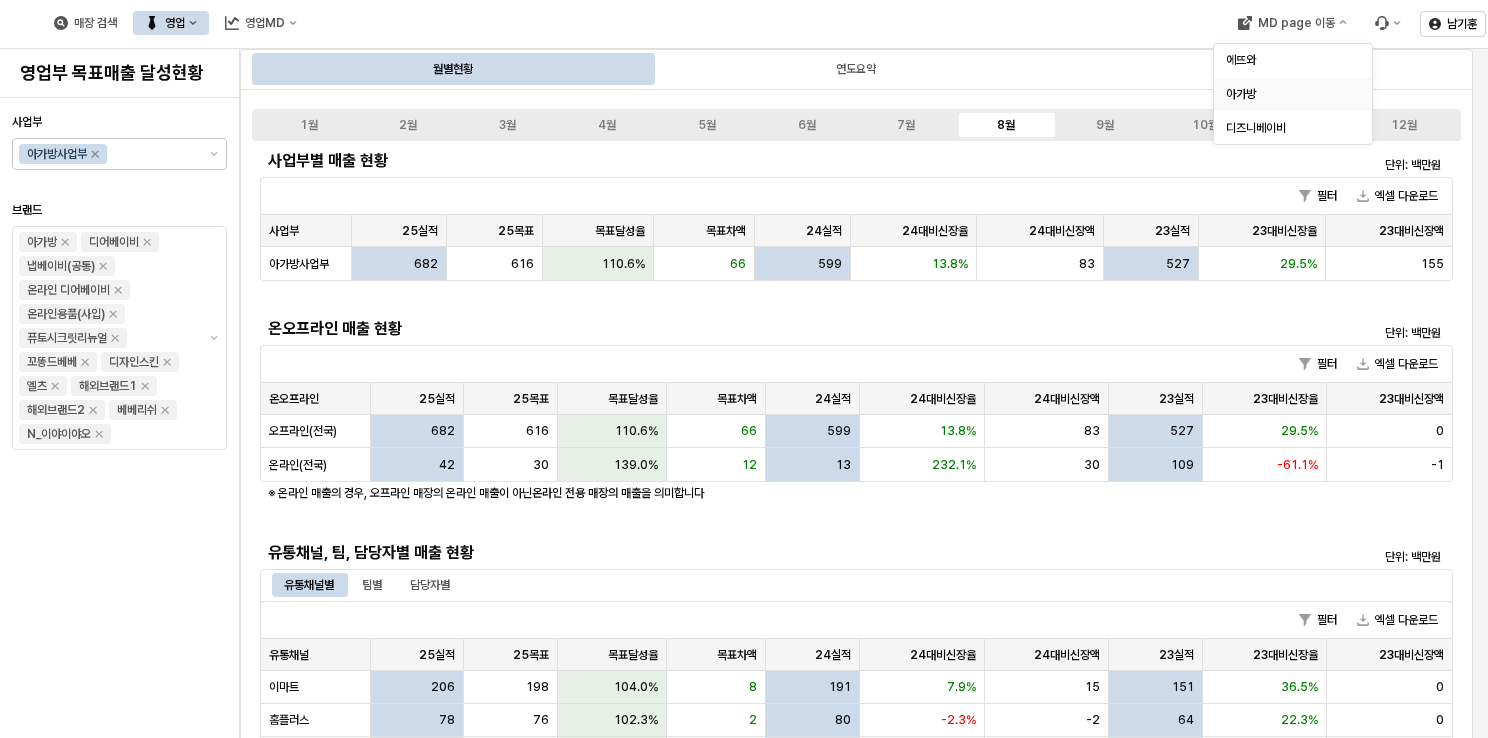 click on "아가방" at bounding box center [1287, 94] 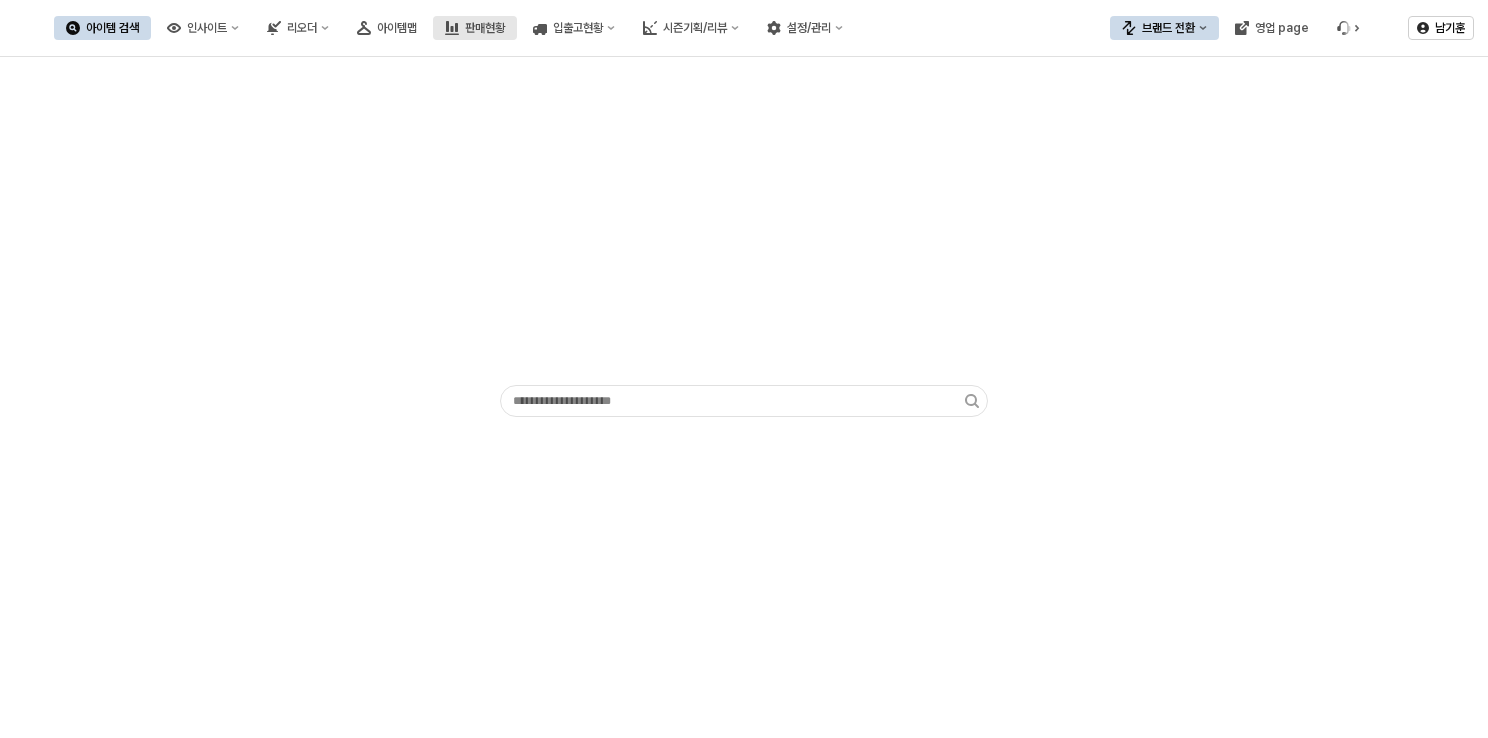 click on "판매현황" at bounding box center [485, 28] 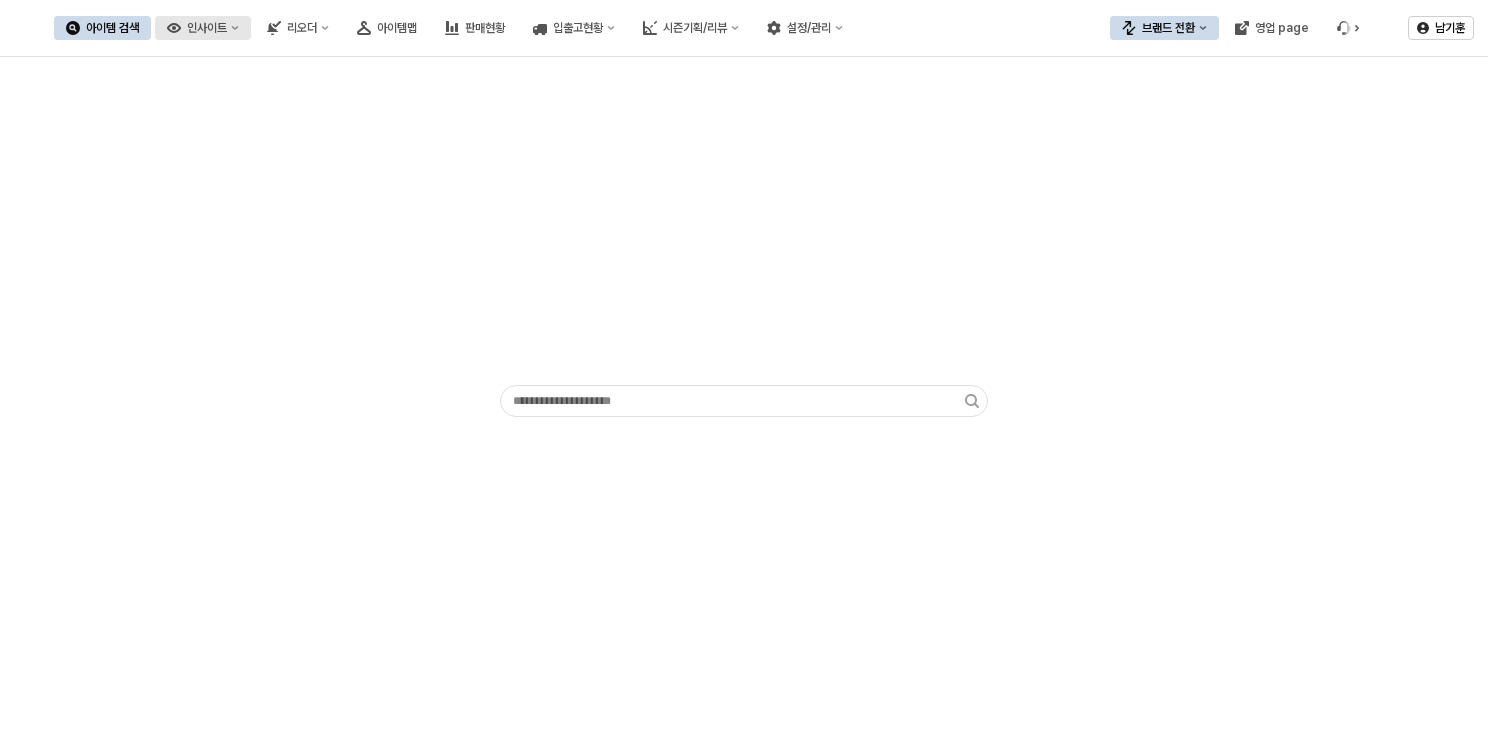 click on "인사이트" at bounding box center (207, 28) 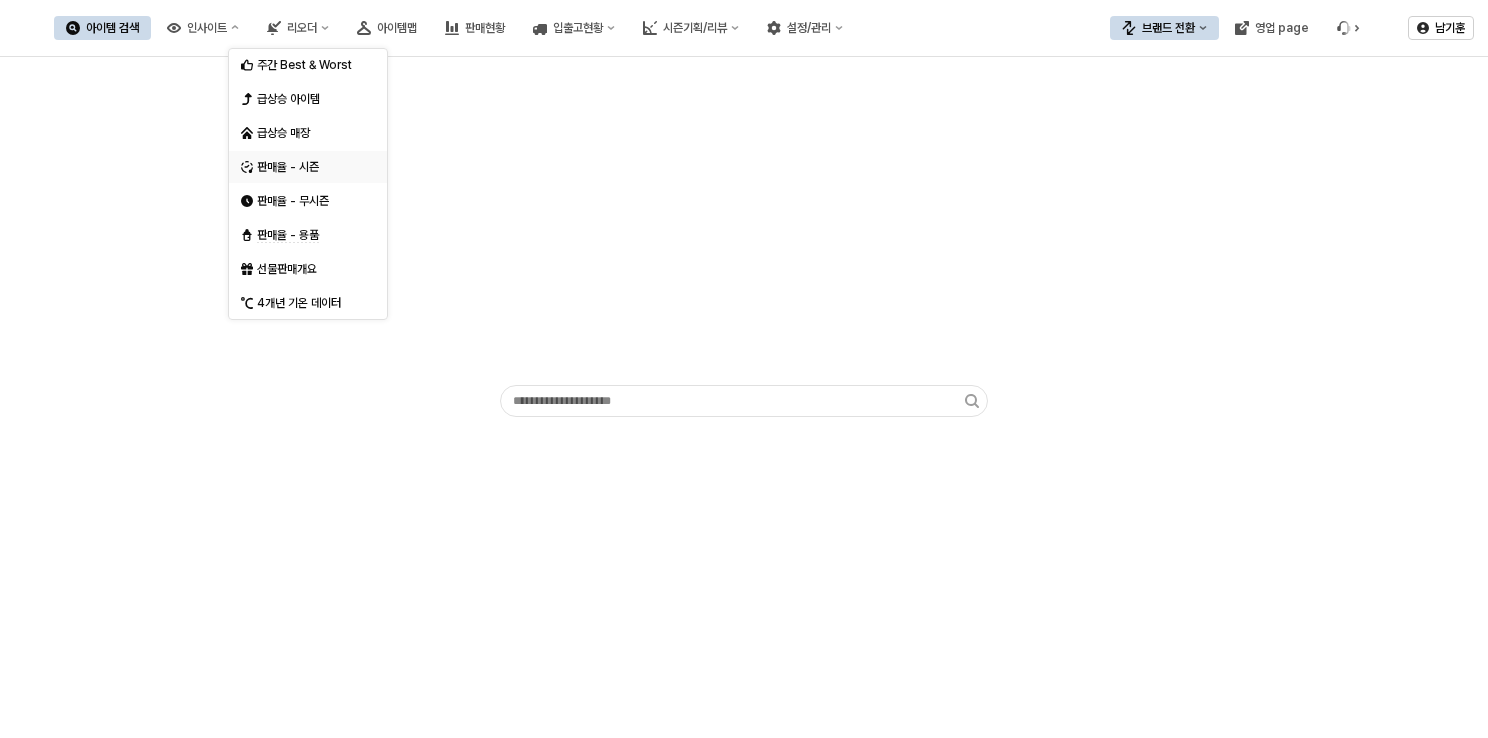 click on "판매율 - 시즌" at bounding box center [310, 167] 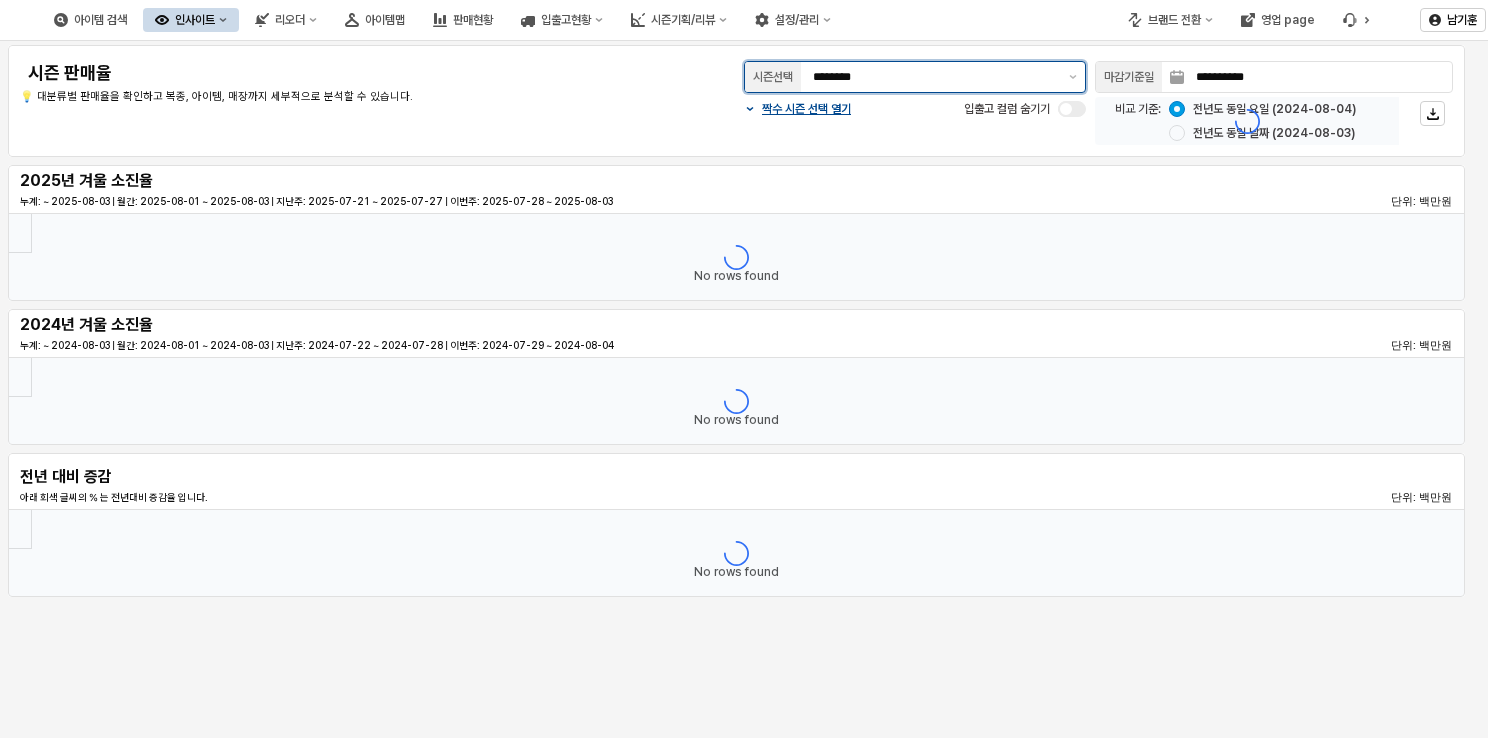 click on "********" at bounding box center [935, 77] 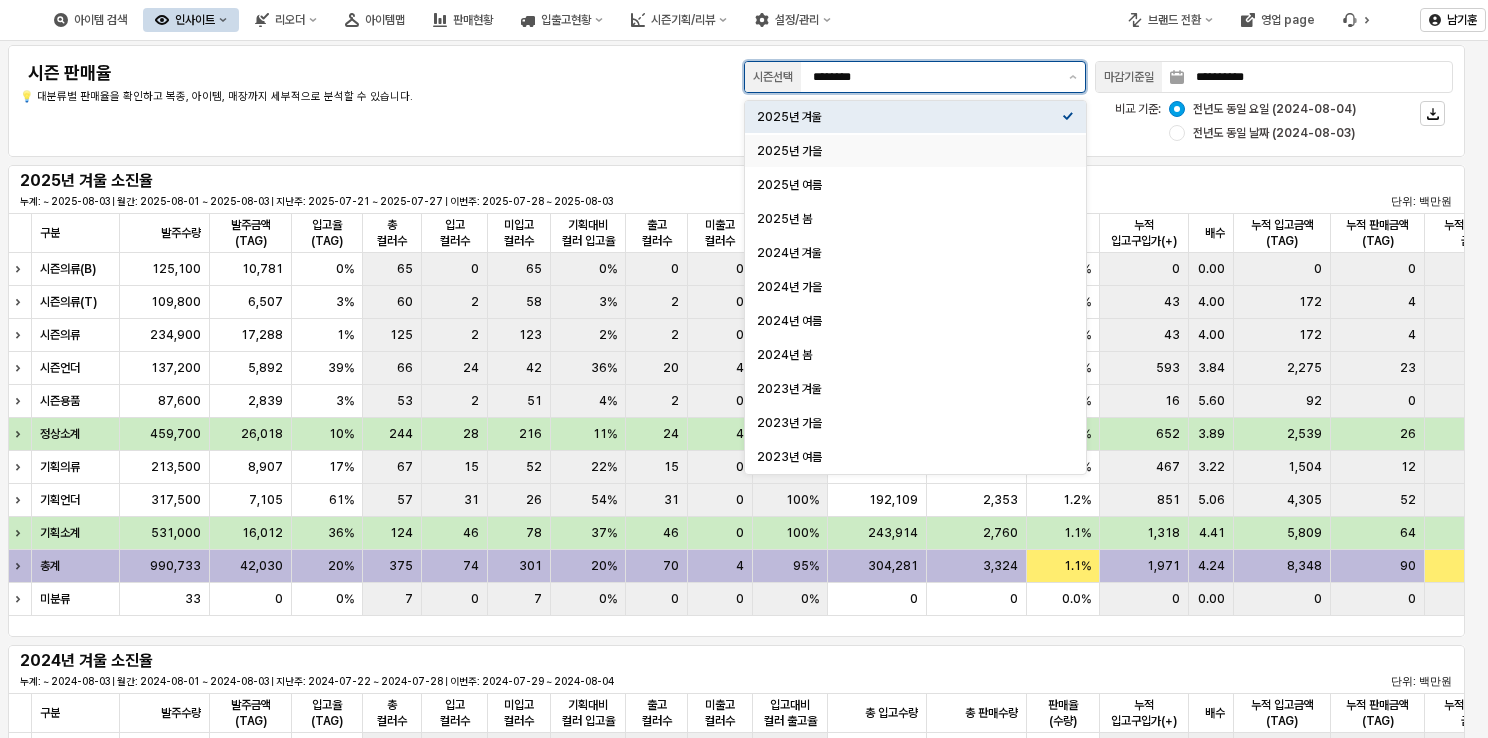 click on "2025년 가을" at bounding box center [915, 151] 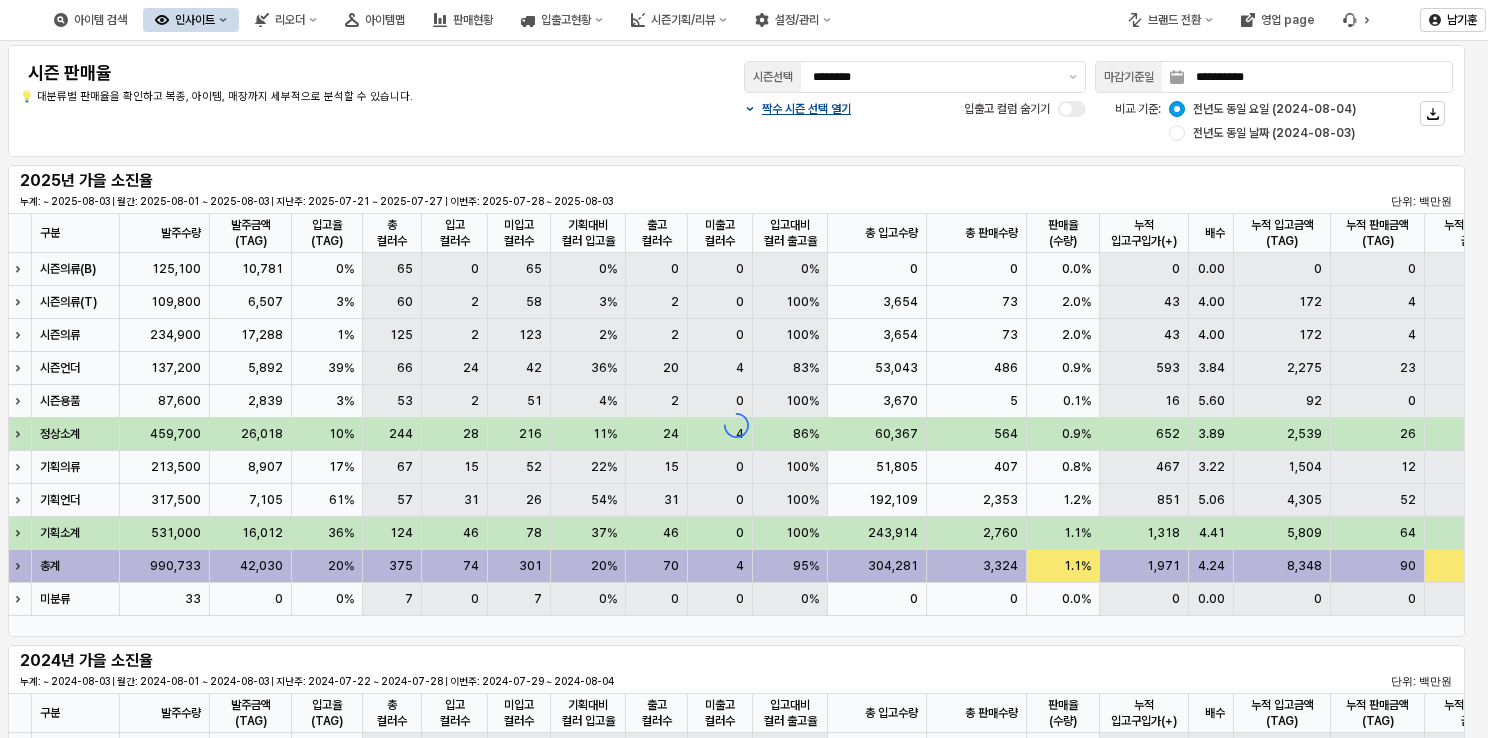 click on "**********" at bounding box center (736, 101) 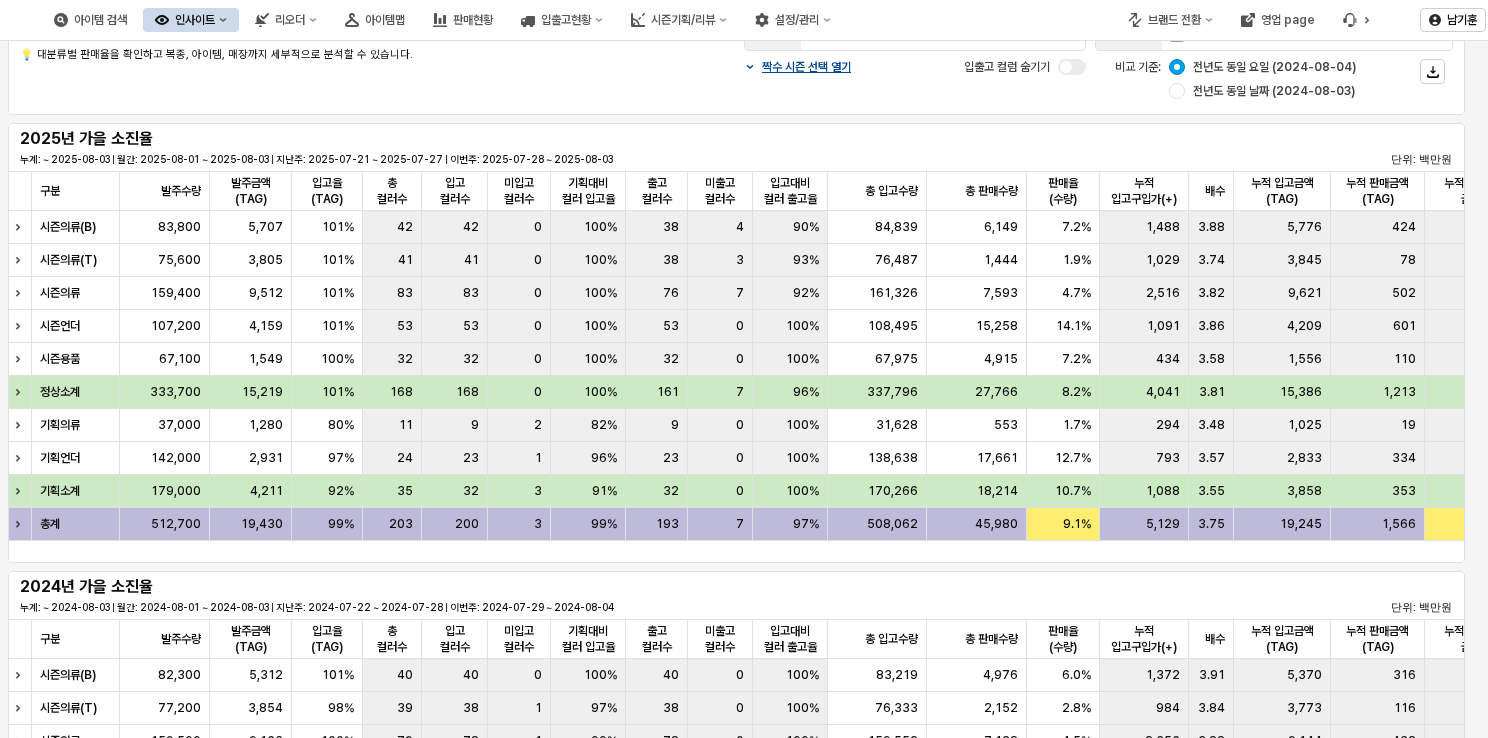 scroll, scrollTop: 15, scrollLeft: 0, axis: vertical 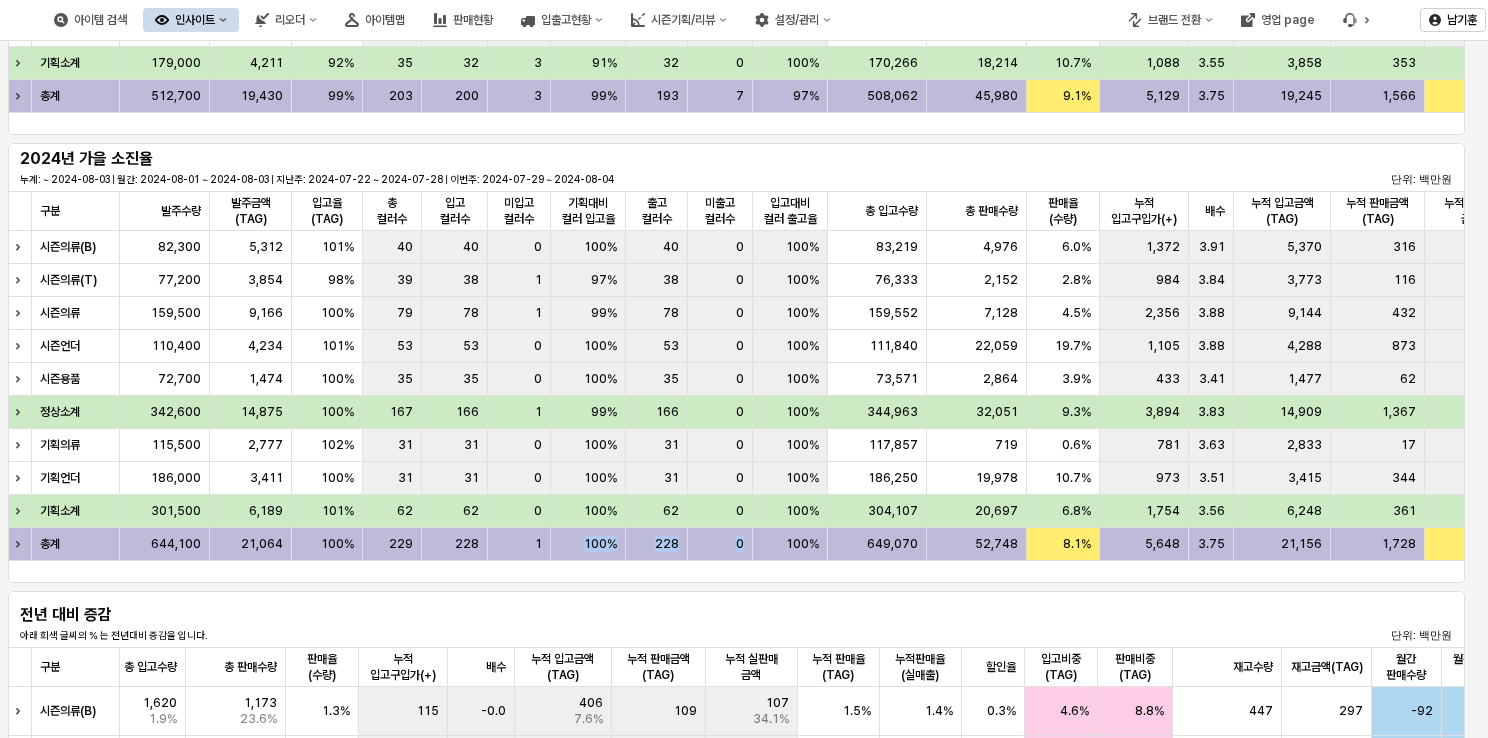 drag, startPoint x: 568, startPoint y: 558, endPoint x: 788, endPoint y: 560, distance: 220.0091 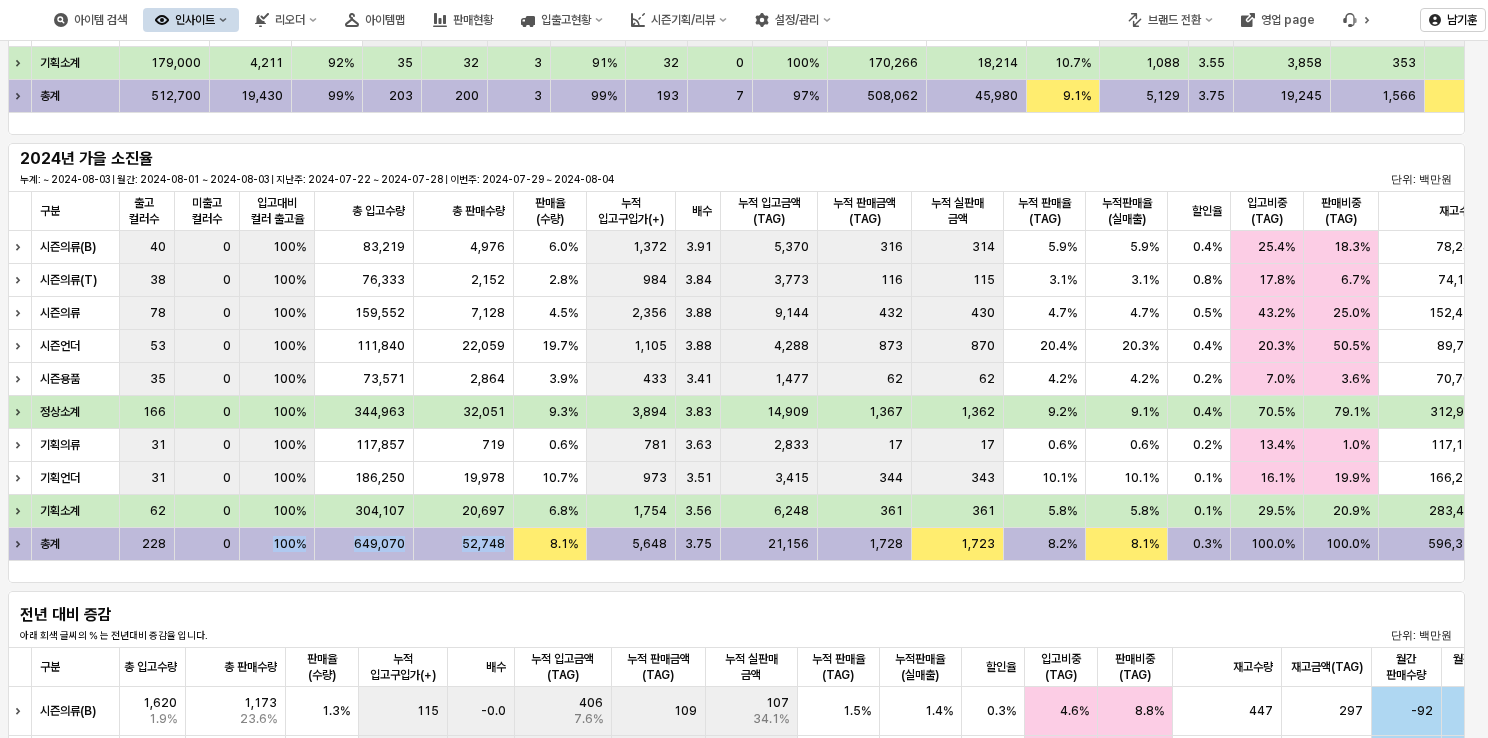 scroll, scrollTop: 0, scrollLeft: 689, axis: horizontal 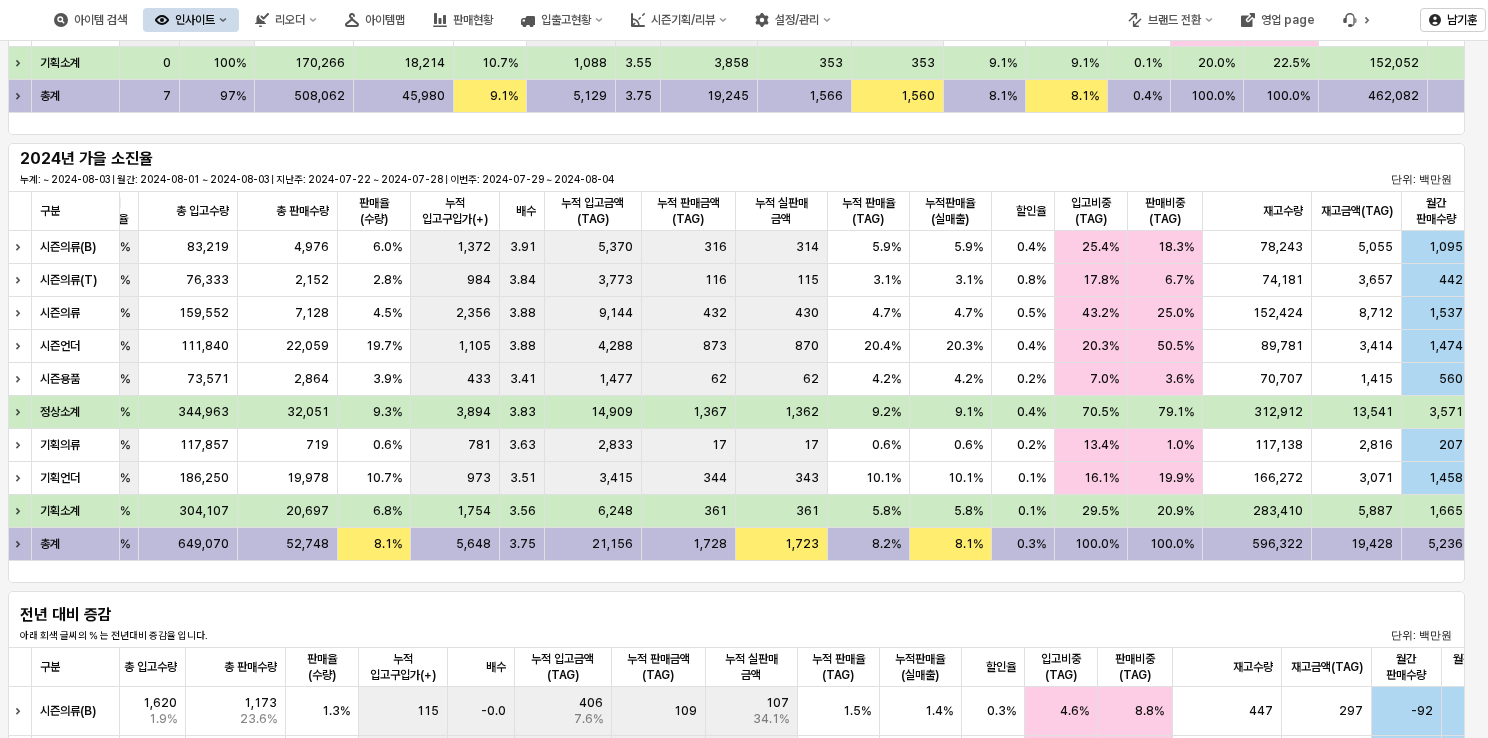 click on "전년 대비 증감 아래 회색 글씨의 % 는 전년대비 증감율 입니다. 단위: 백만원" at bounding box center (736, 619) 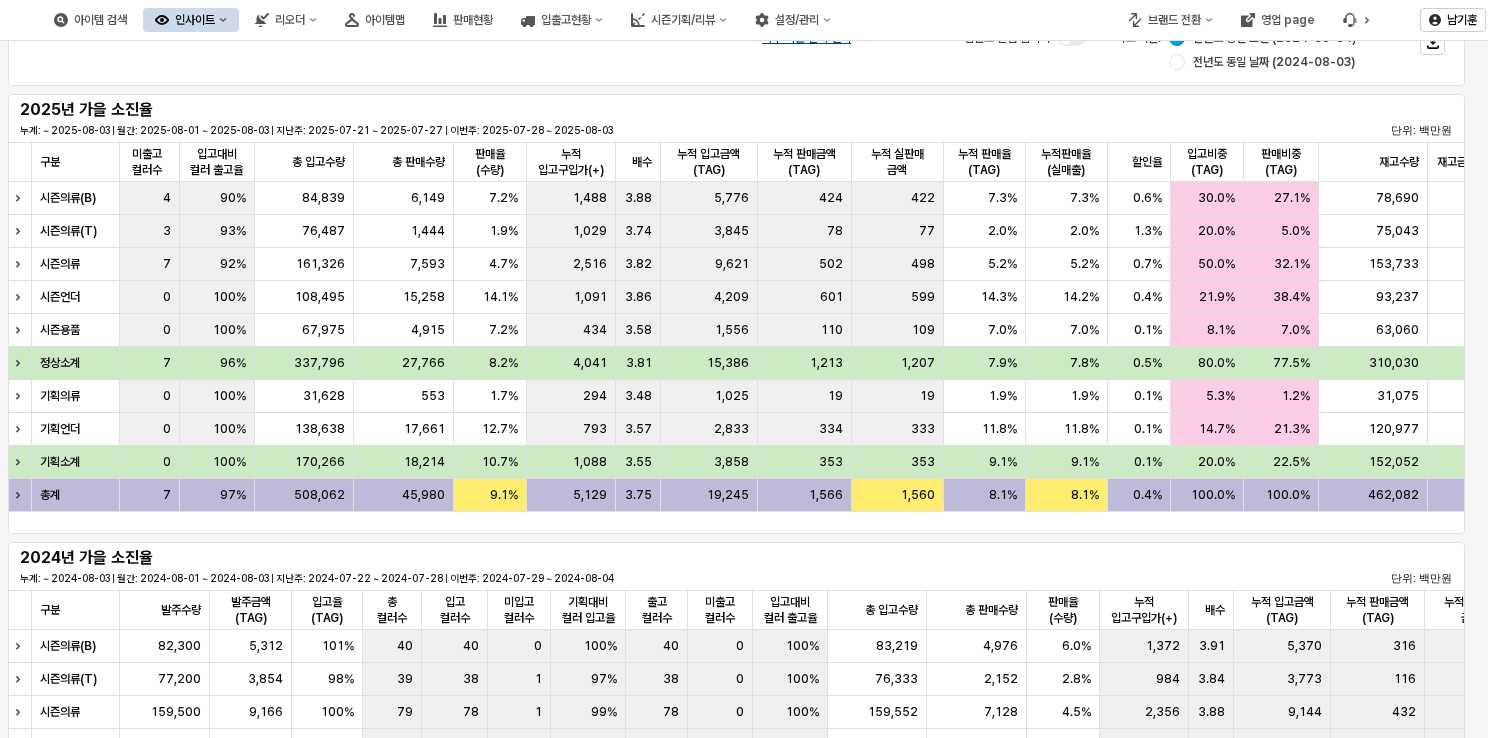 scroll, scrollTop: 70, scrollLeft: 0, axis: vertical 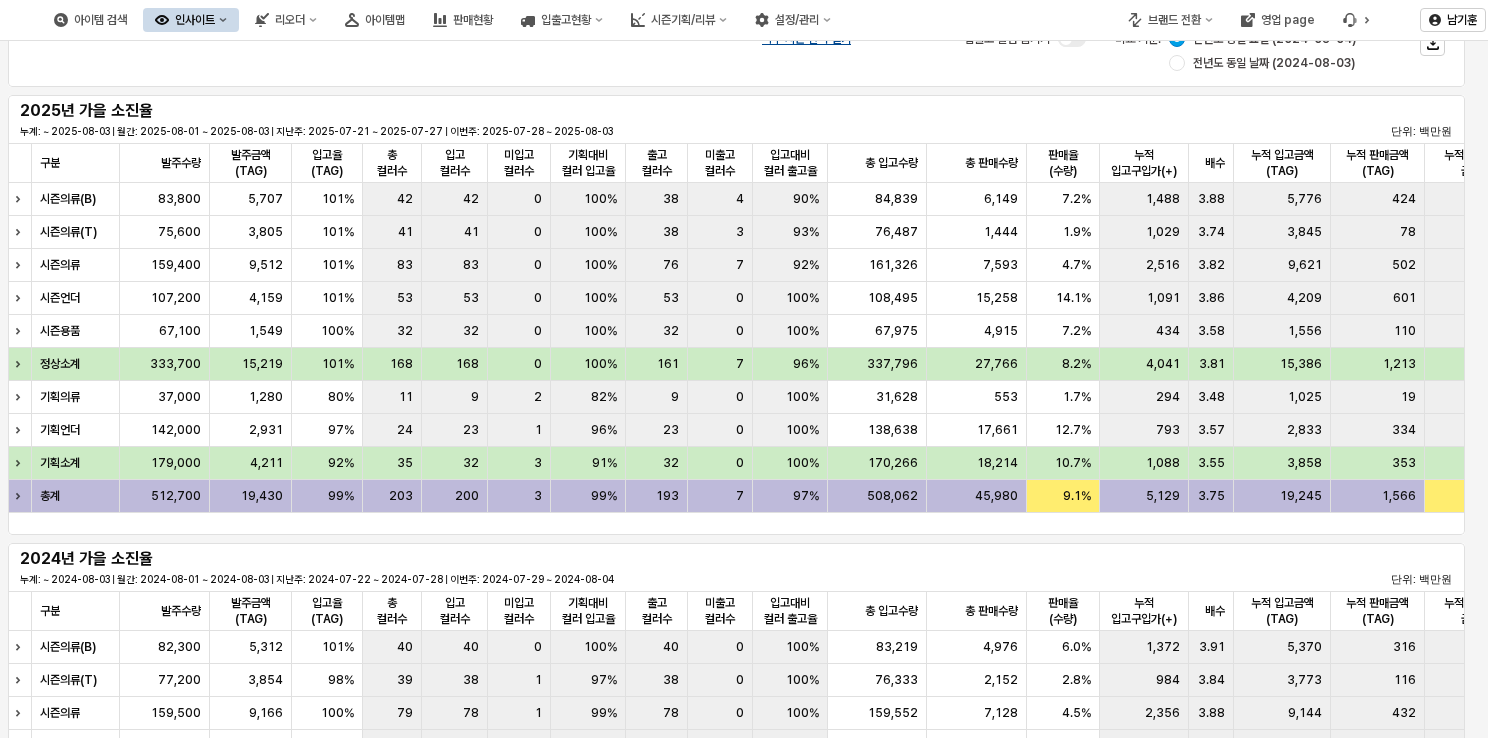 click on "2024년 가을 소진율 누계: ~ 2024-08-03 | 월간: 2024-08-01 ~ 2024-08-03 | 지난주: 2024-07-22 ~ 2024-07-28 | 이번주: 2024-07-29 ~ 2024-08-04 단위: 백만원" at bounding box center (736, 567) 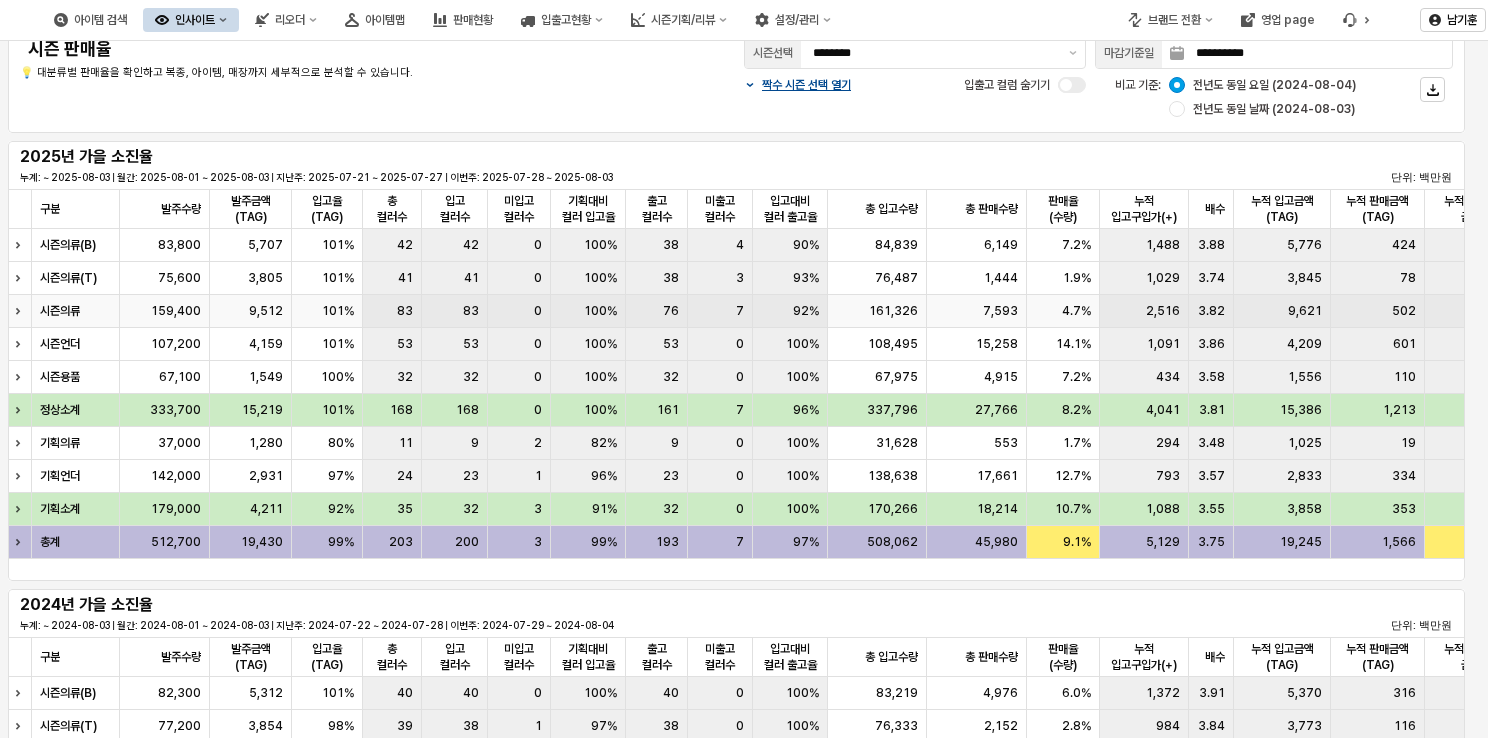 scroll, scrollTop: 0, scrollLeft: 0, axis: both 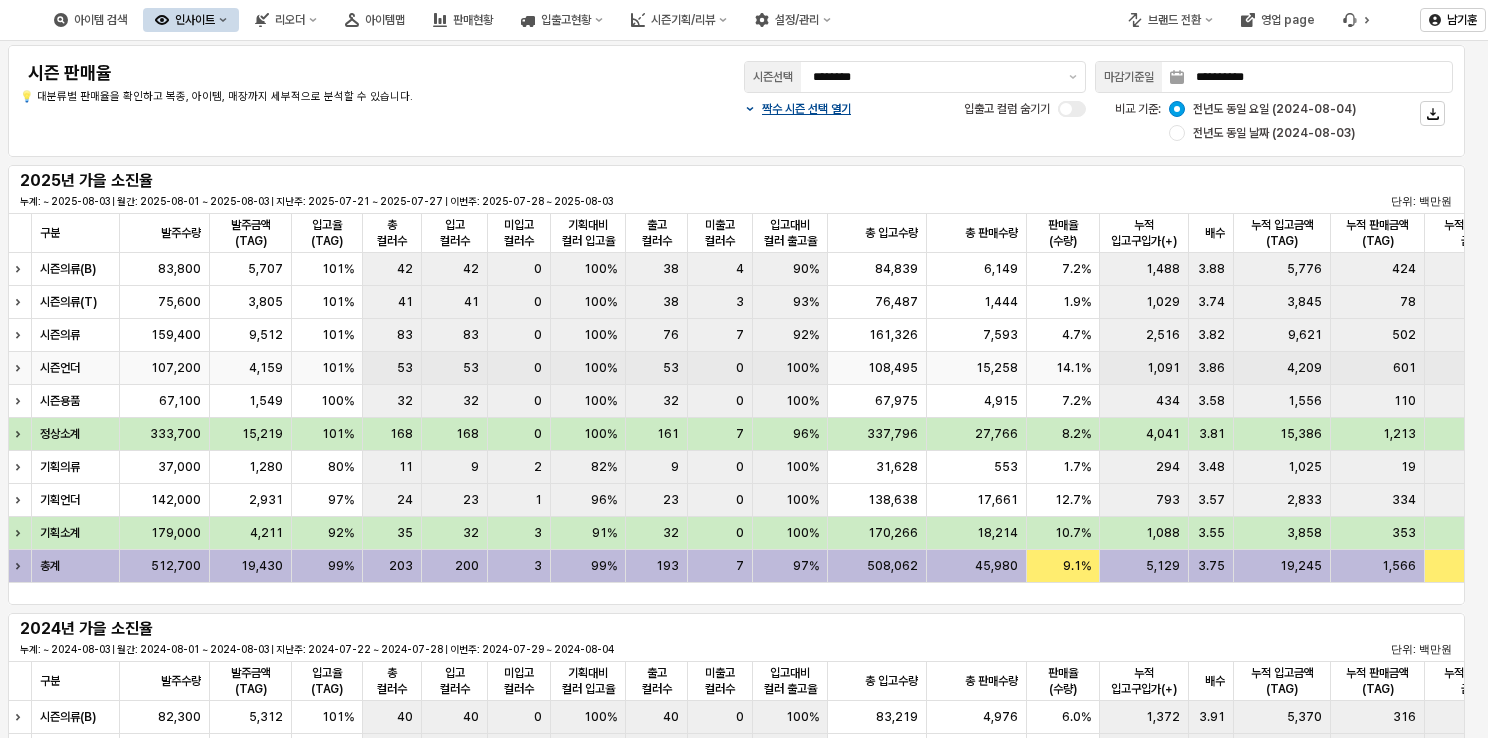click on "100%" at bounding box center (790, 368) 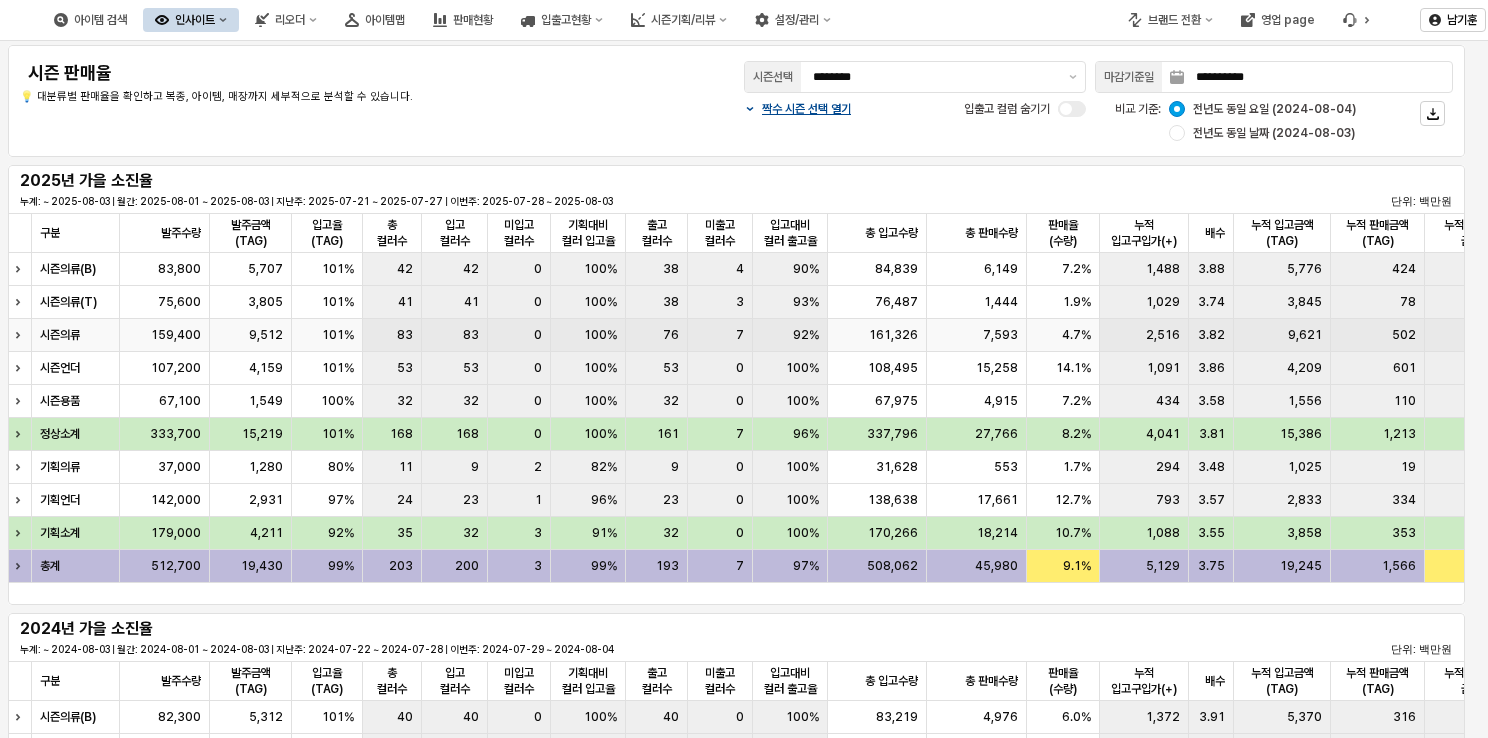 click on "92%" at bounding box center (806, 335) 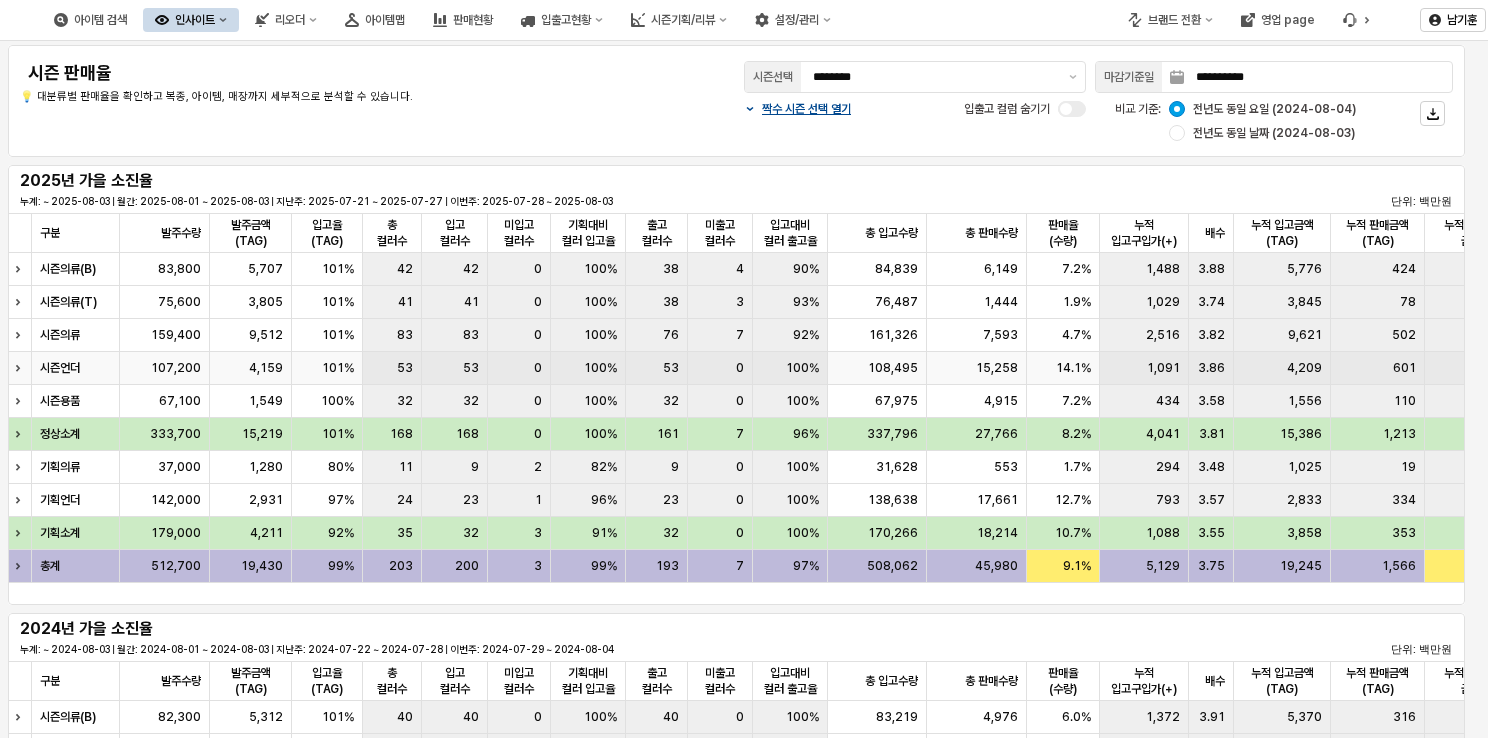 click on "100%" at bounding box center [802, 368] 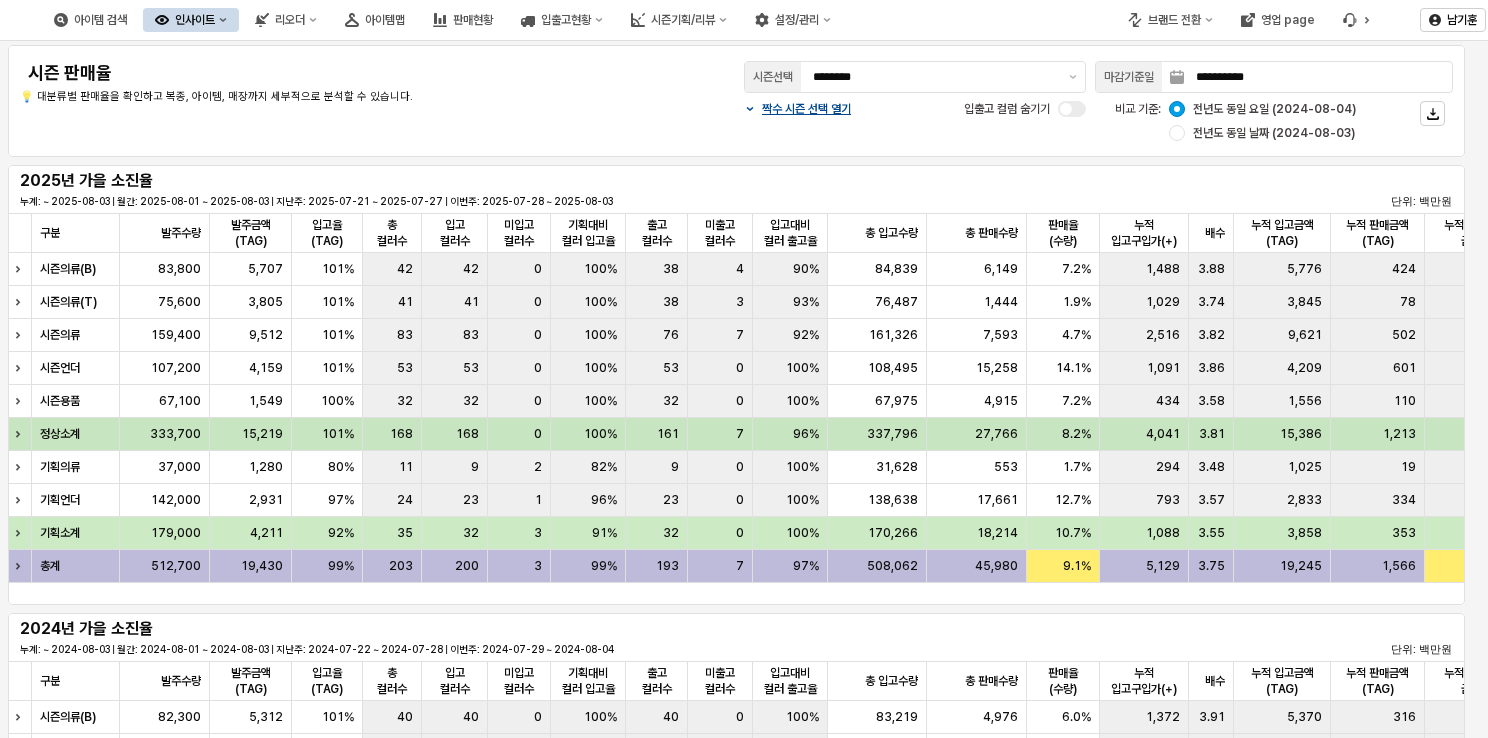 click on "96%" at bounding box center [790, 434] 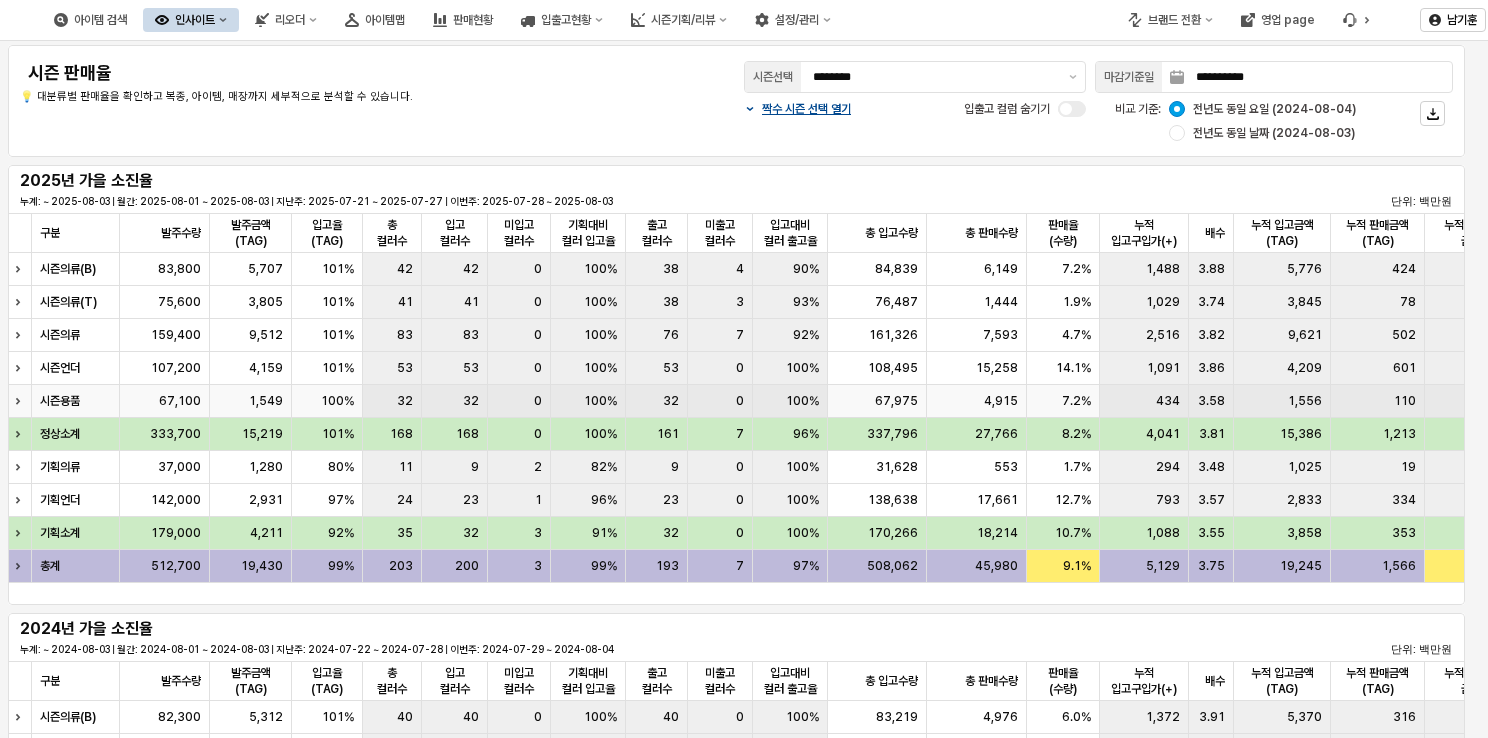 click on "100%" at bounding box center [790, 401] 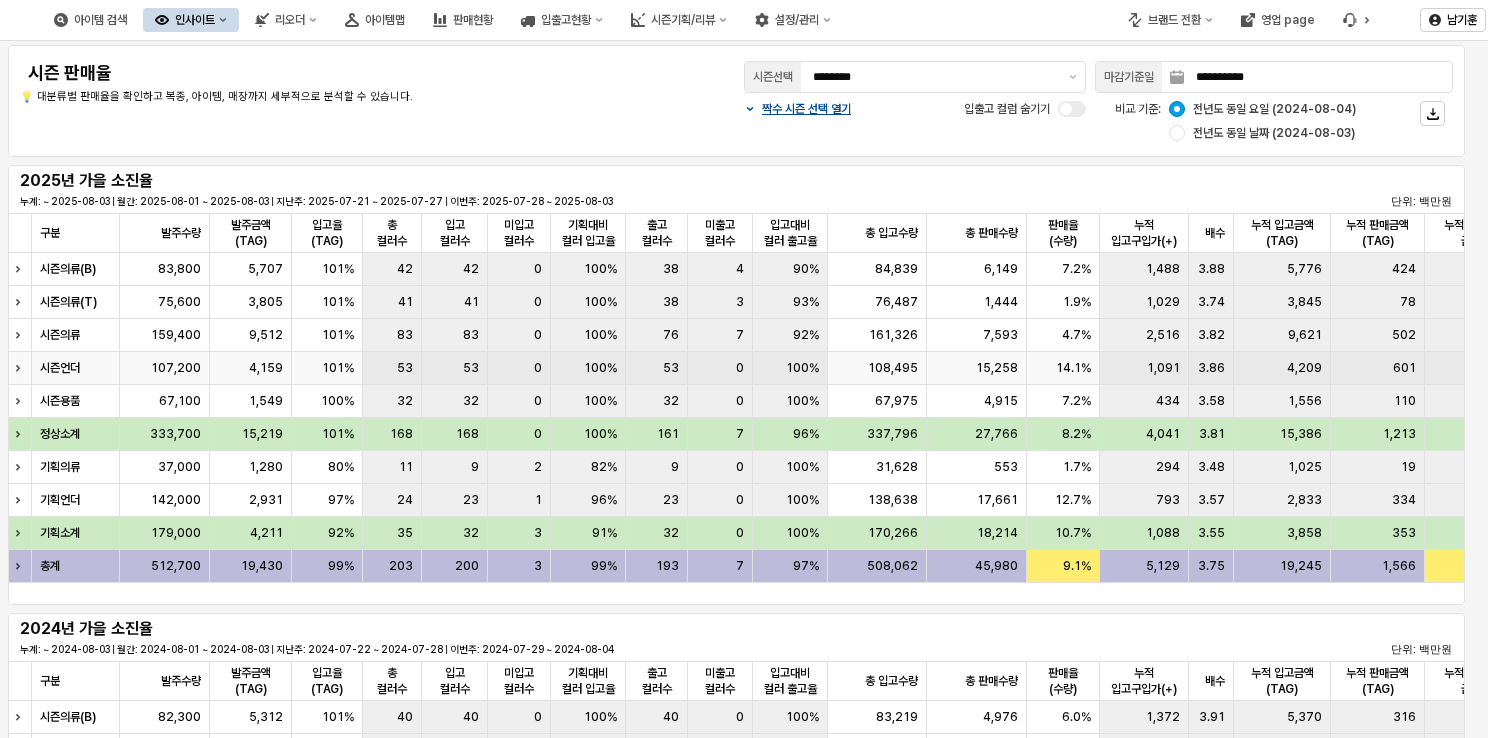 click on "92%" at bounding box center [790, 335] 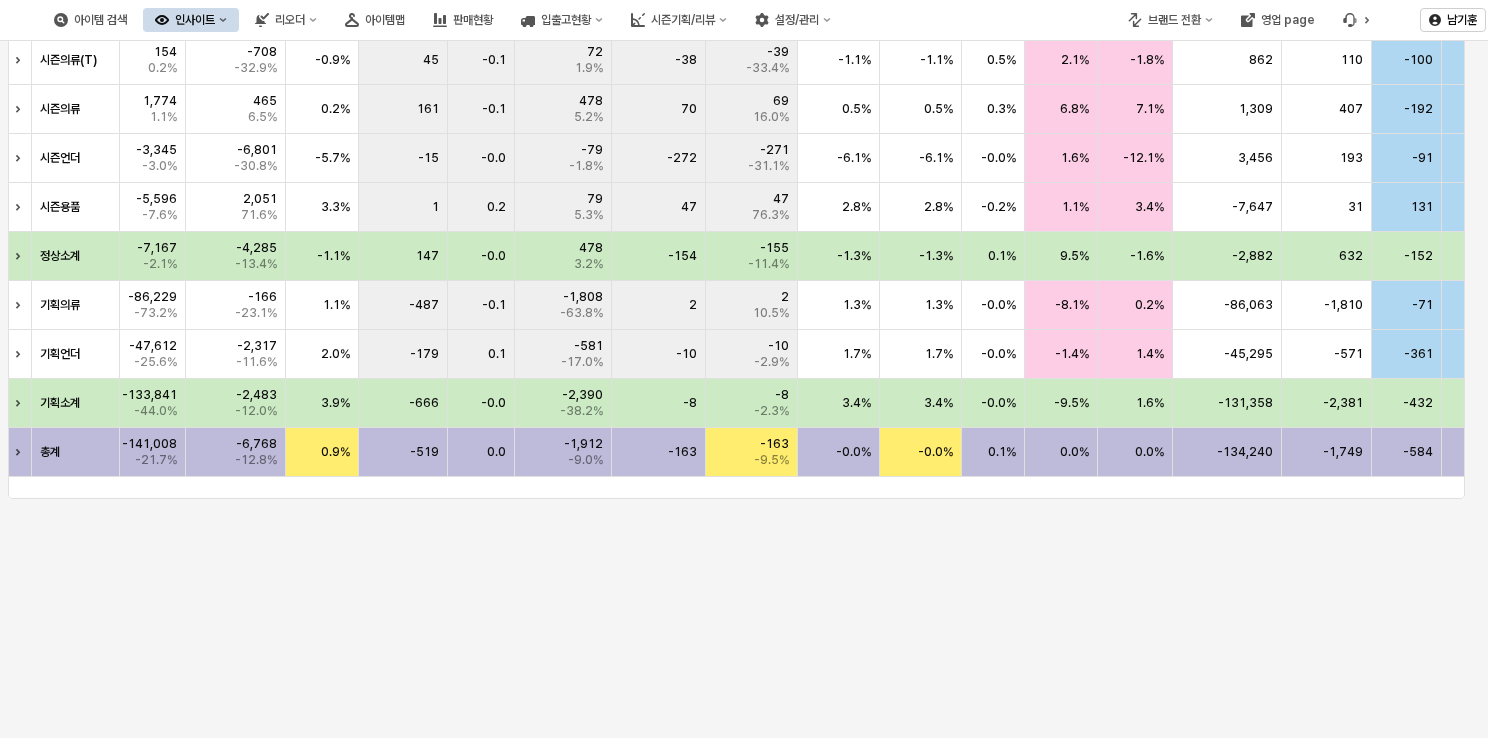 scroll, scrollTop: 0, scrollLeft: 0, axis: both 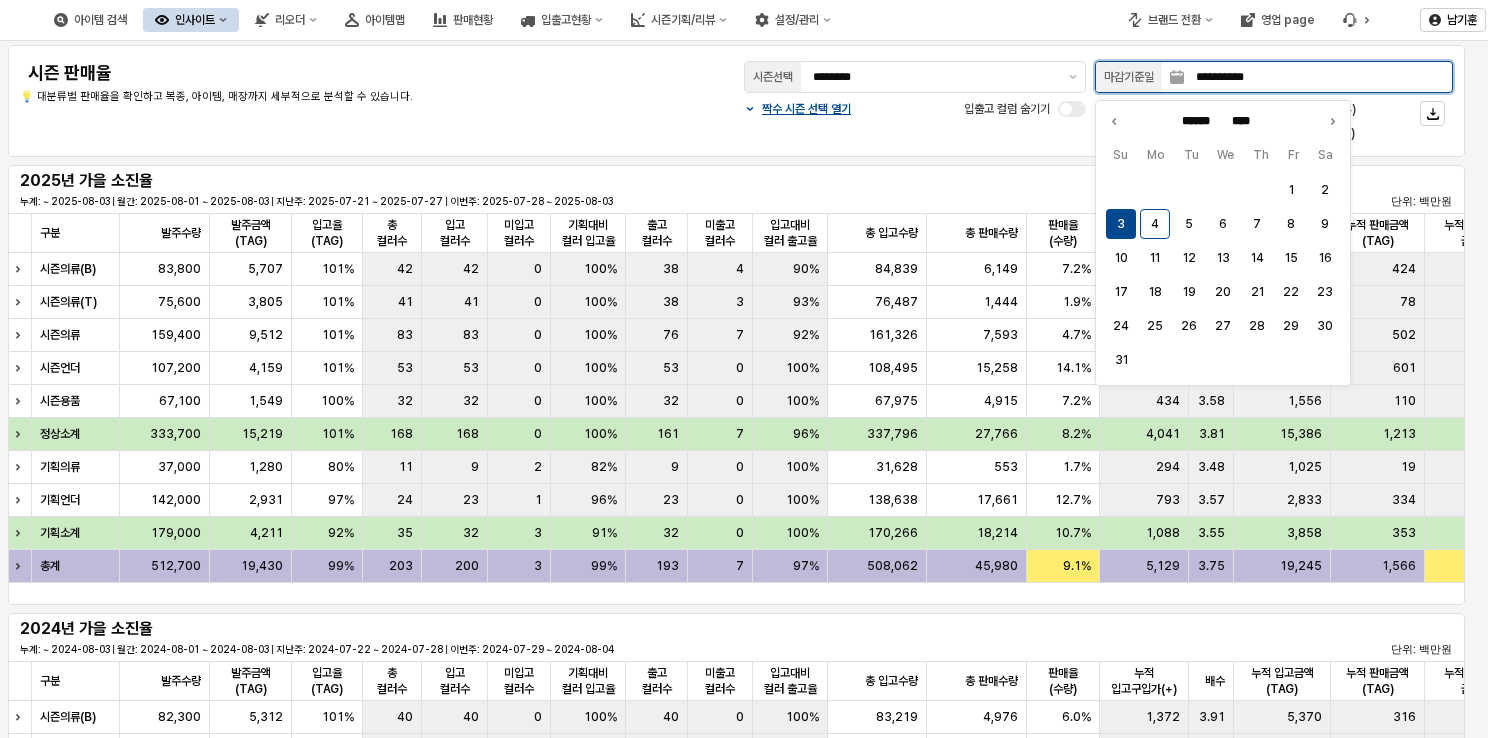 click on "**********" at bounding box center (1318, 77) 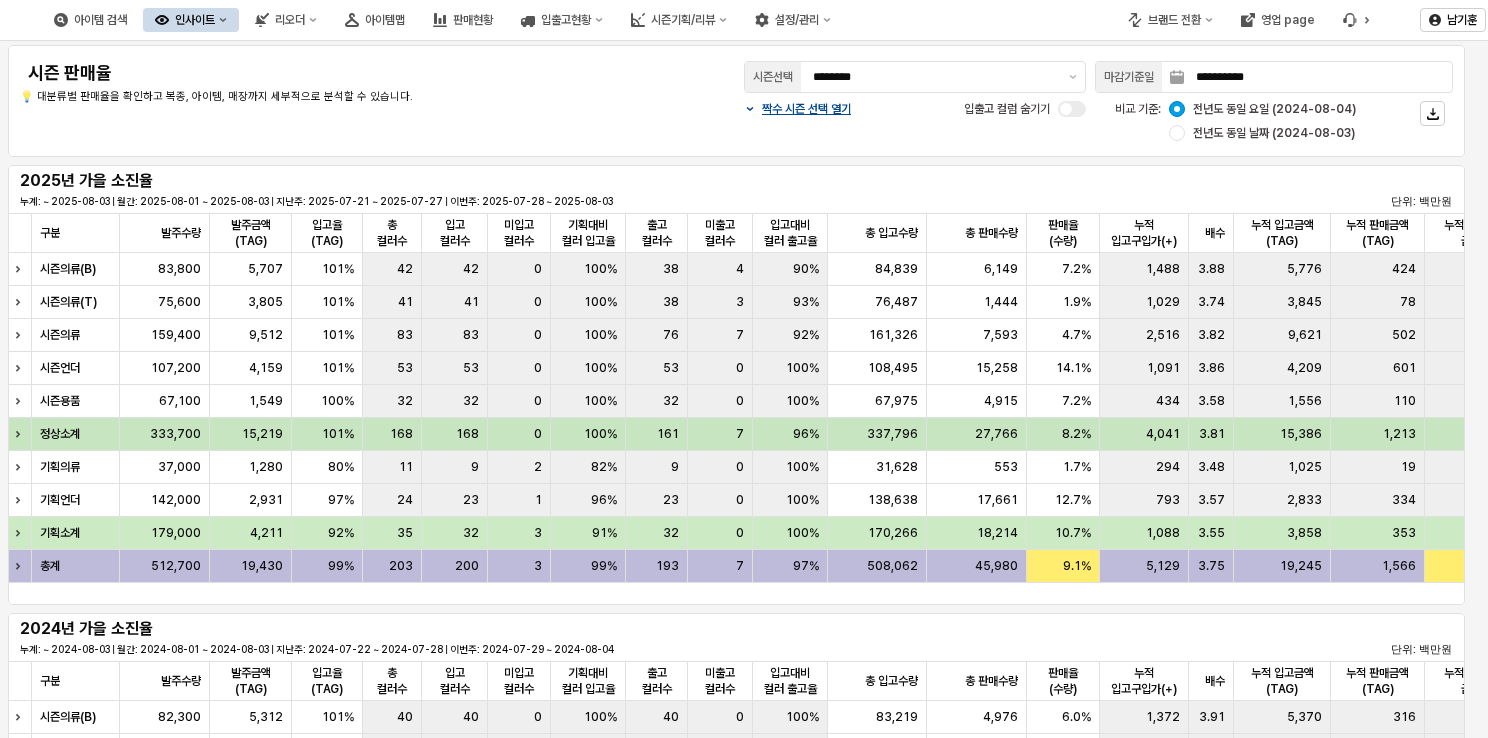 click on "67,975" at bounding box center (896, 401) 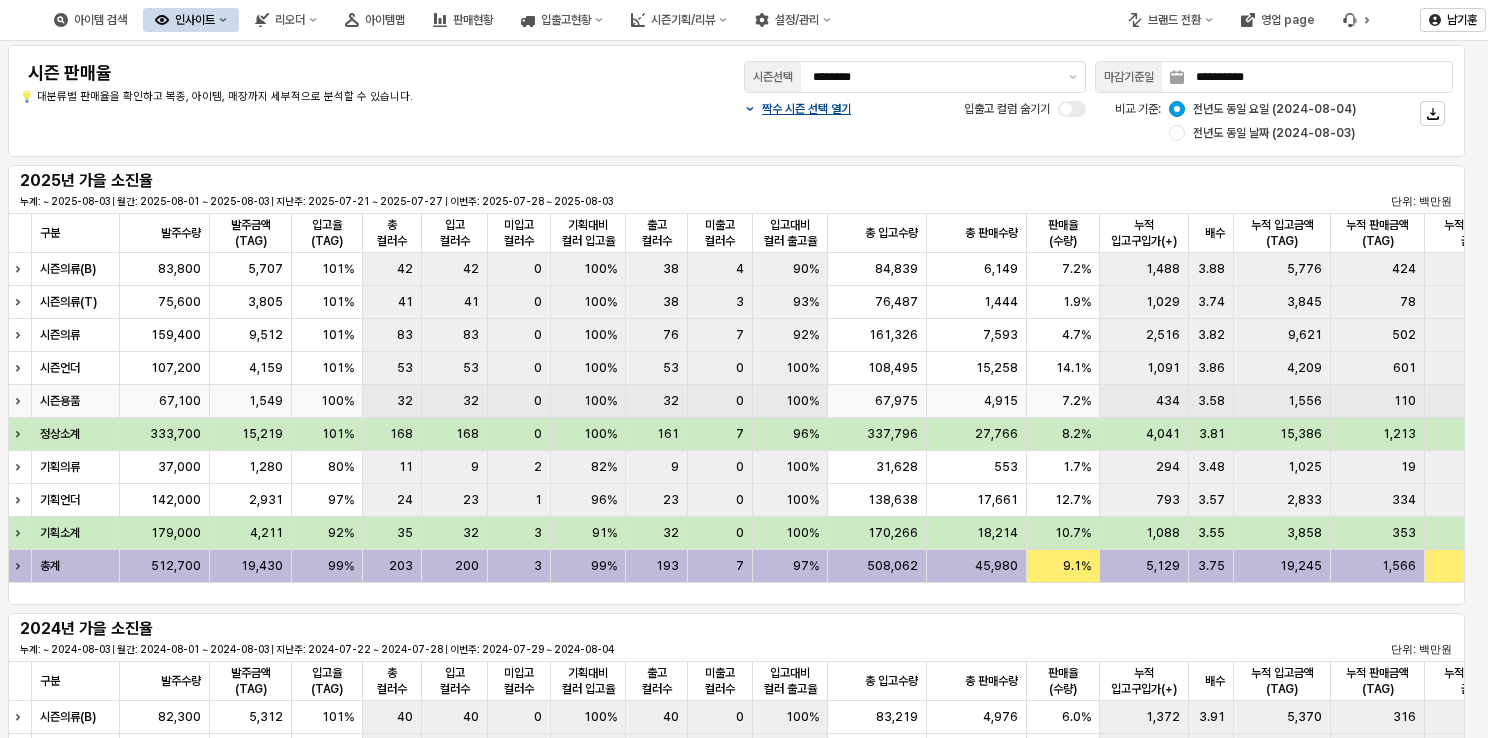 click on "0" at bounding box center (740, 401) 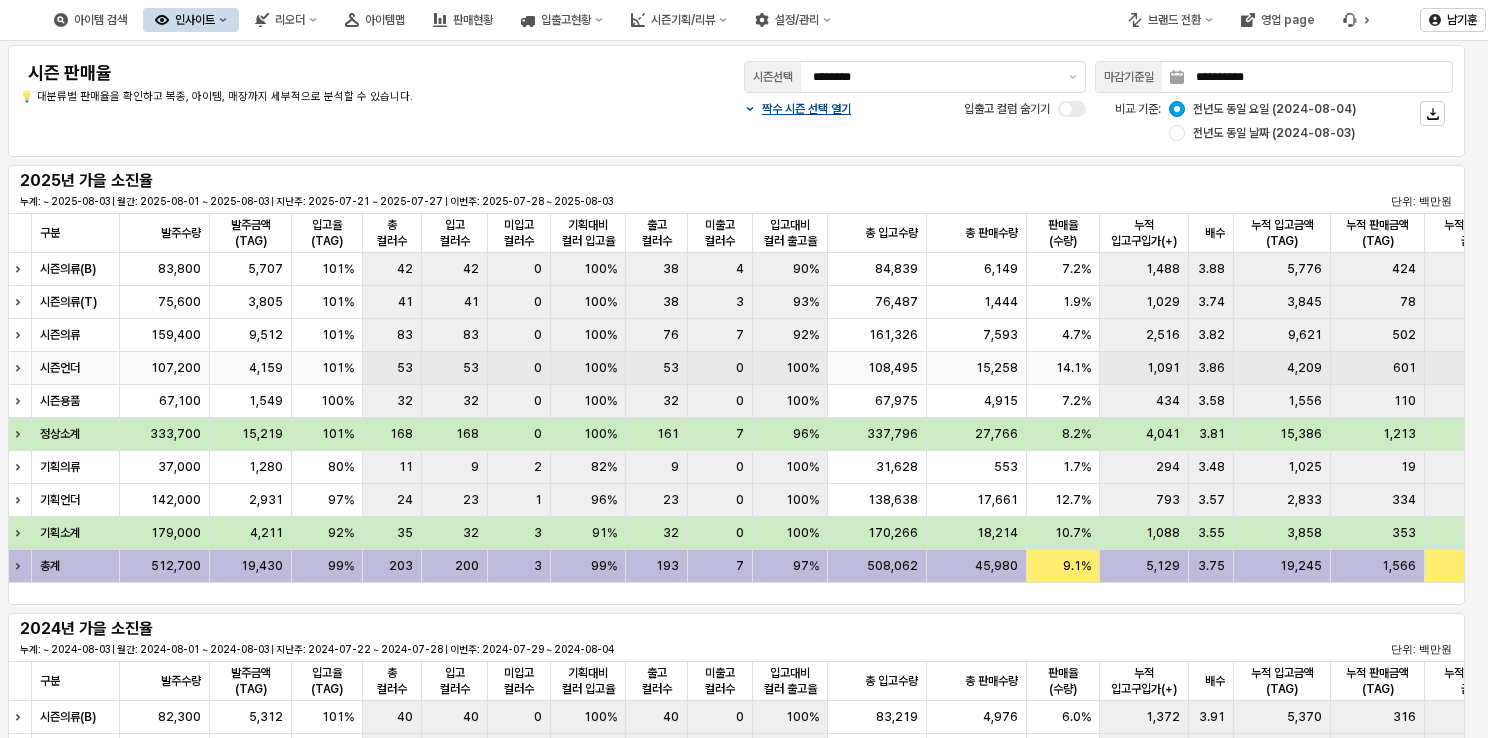 click on "0" at bounding box center [720, 368] 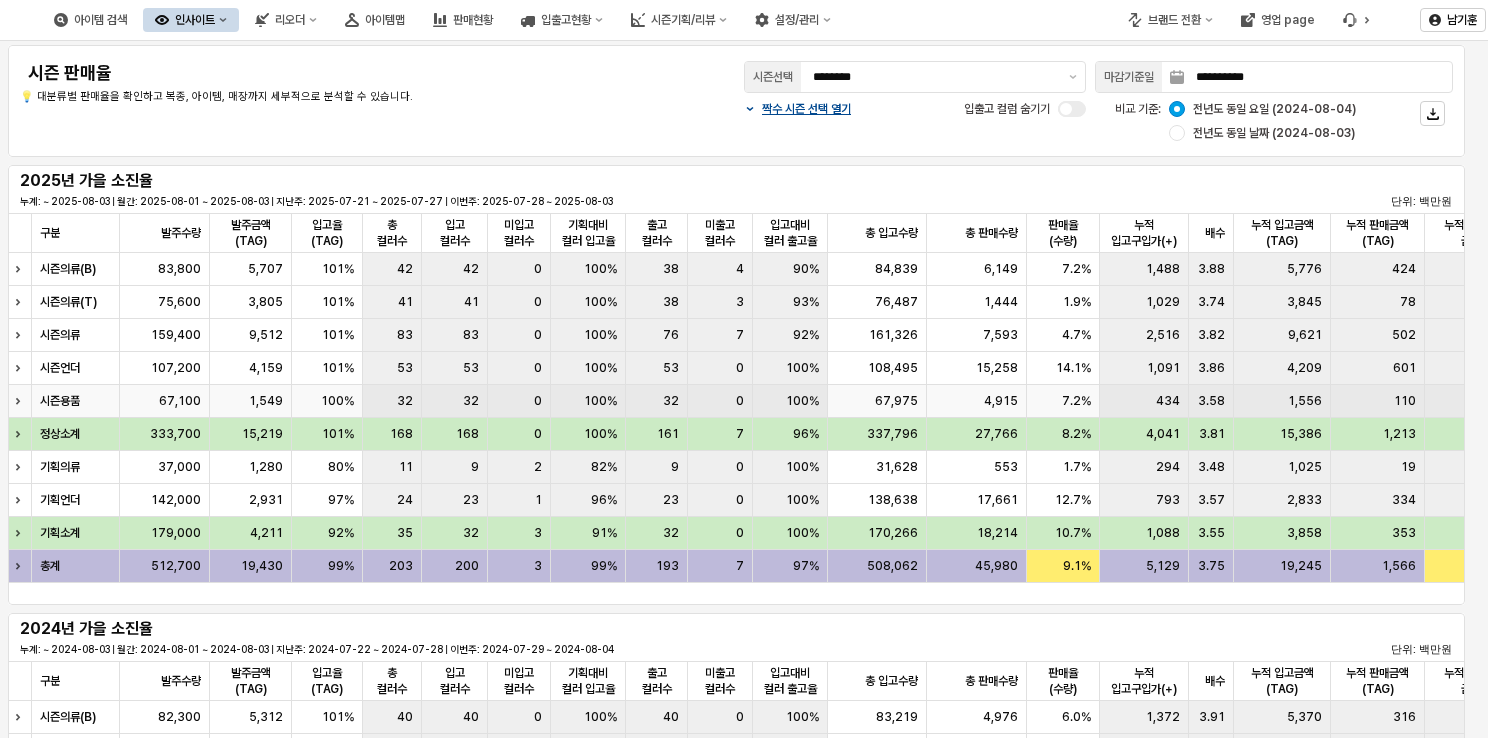 click on "32" at bounding box center (671, 401) 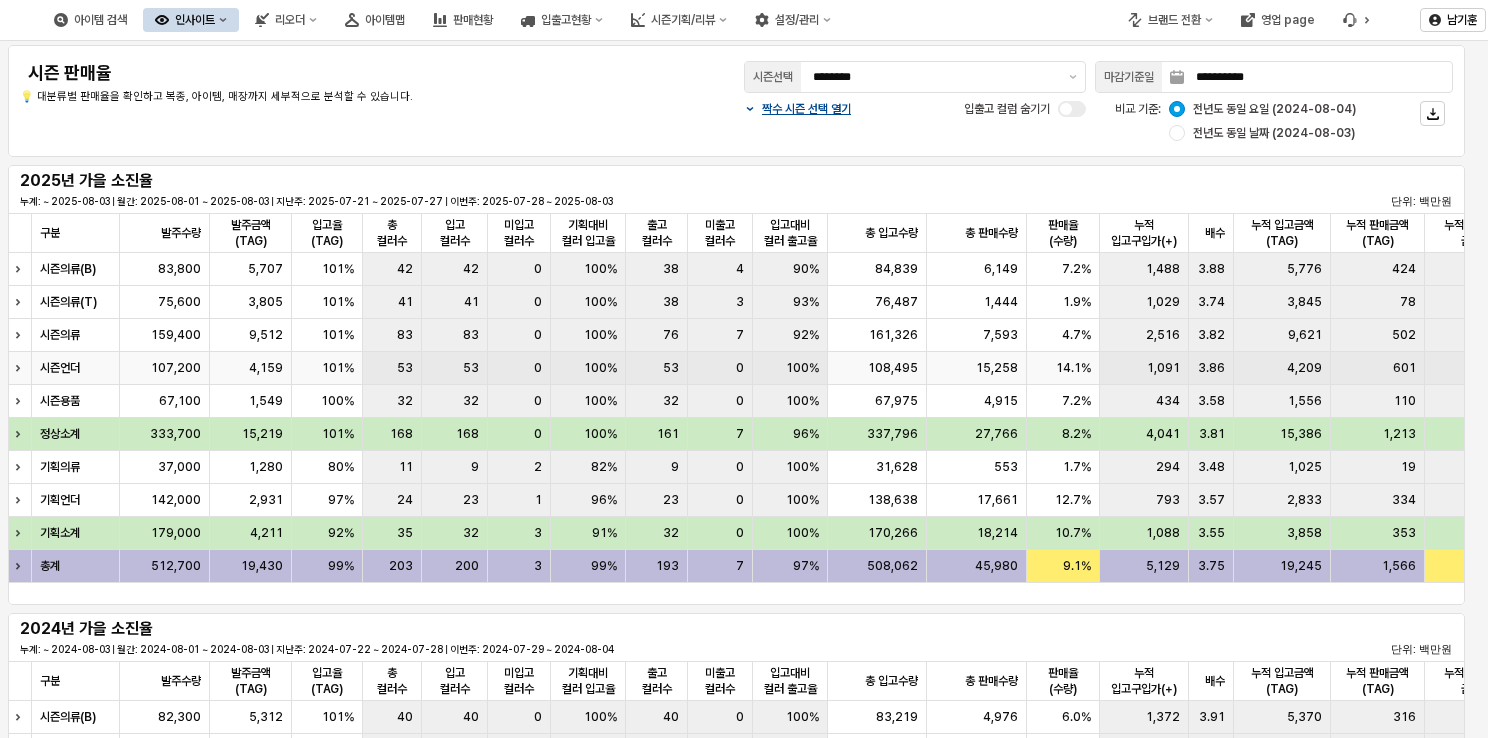 click on "0" at bounding box center (720, 368) 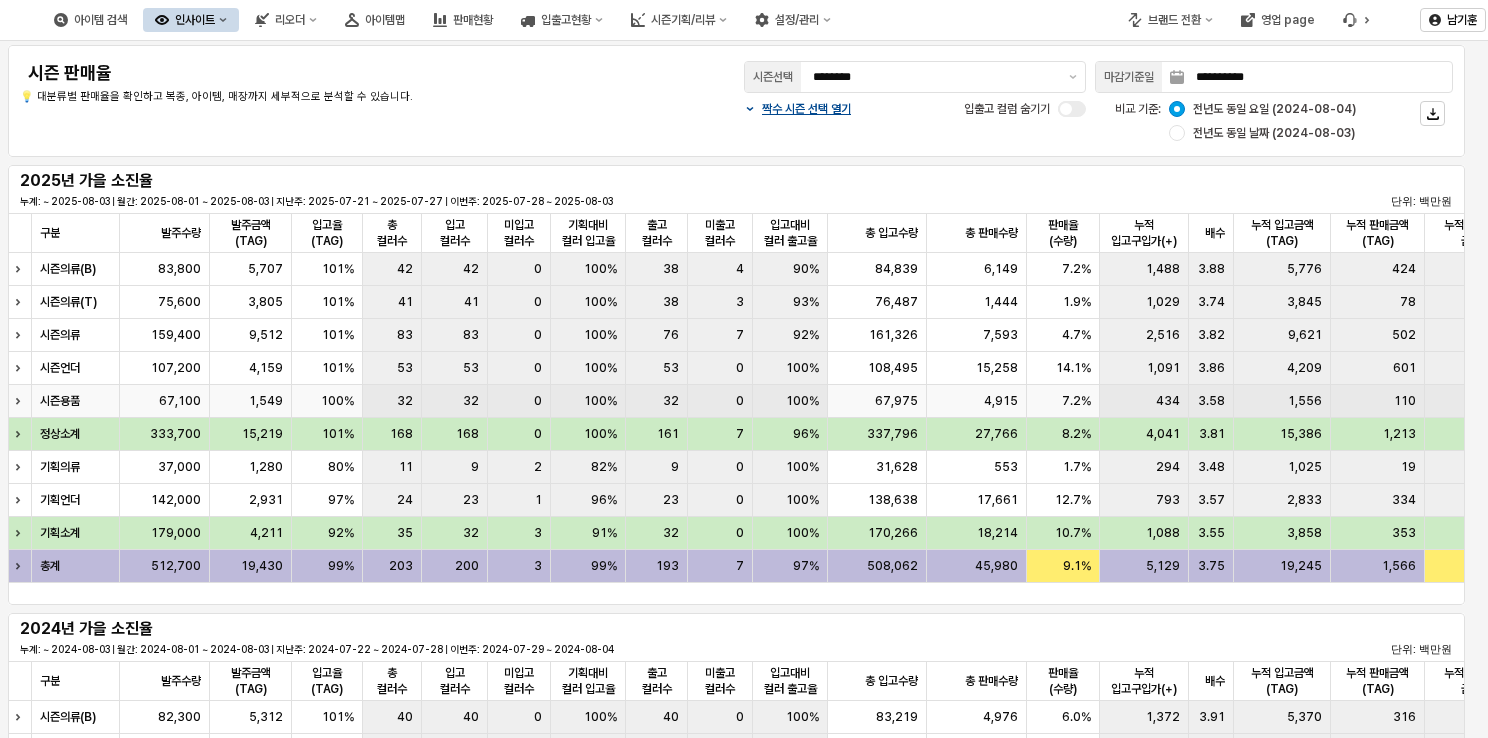 click on "0" at bounding box center [720, 401] 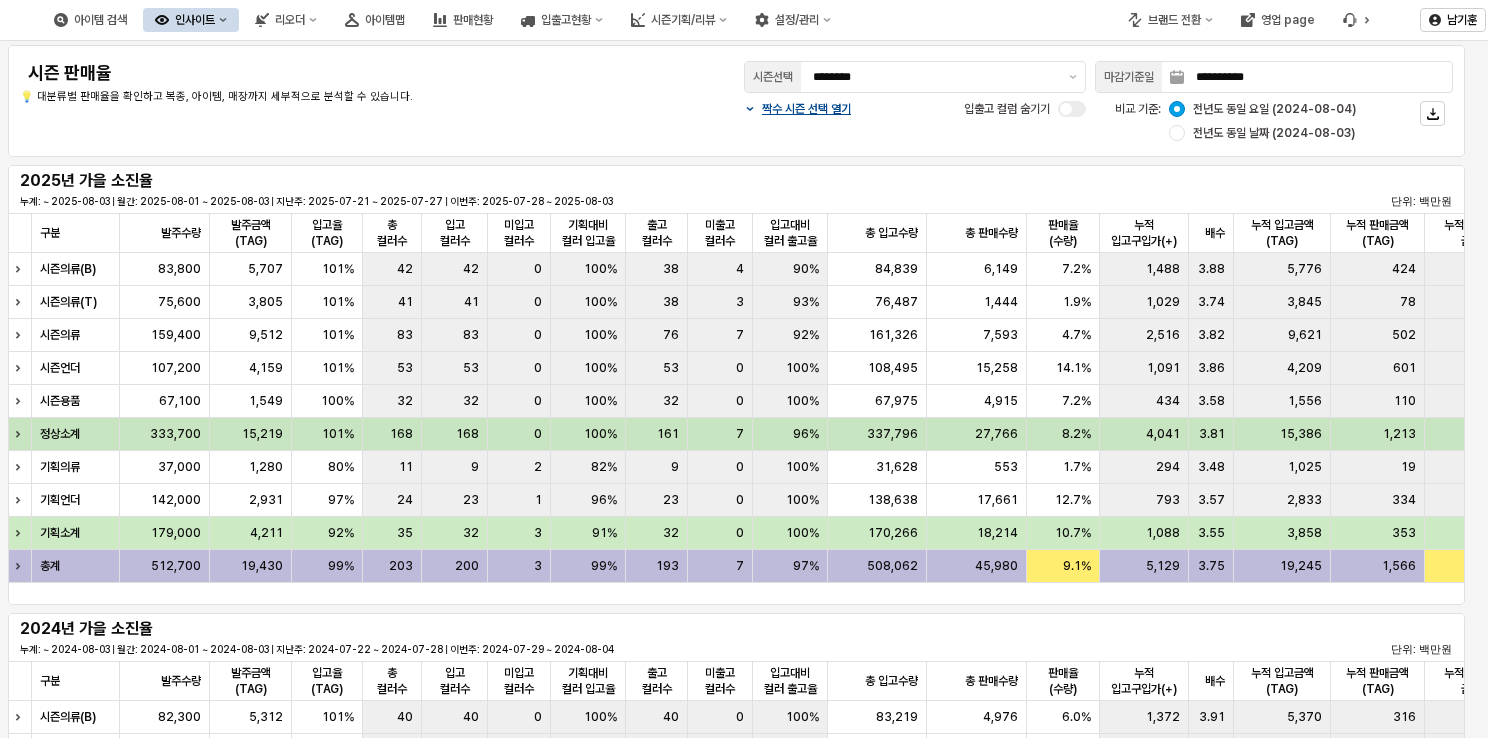 click on "7" at bounding box center (720, 434) 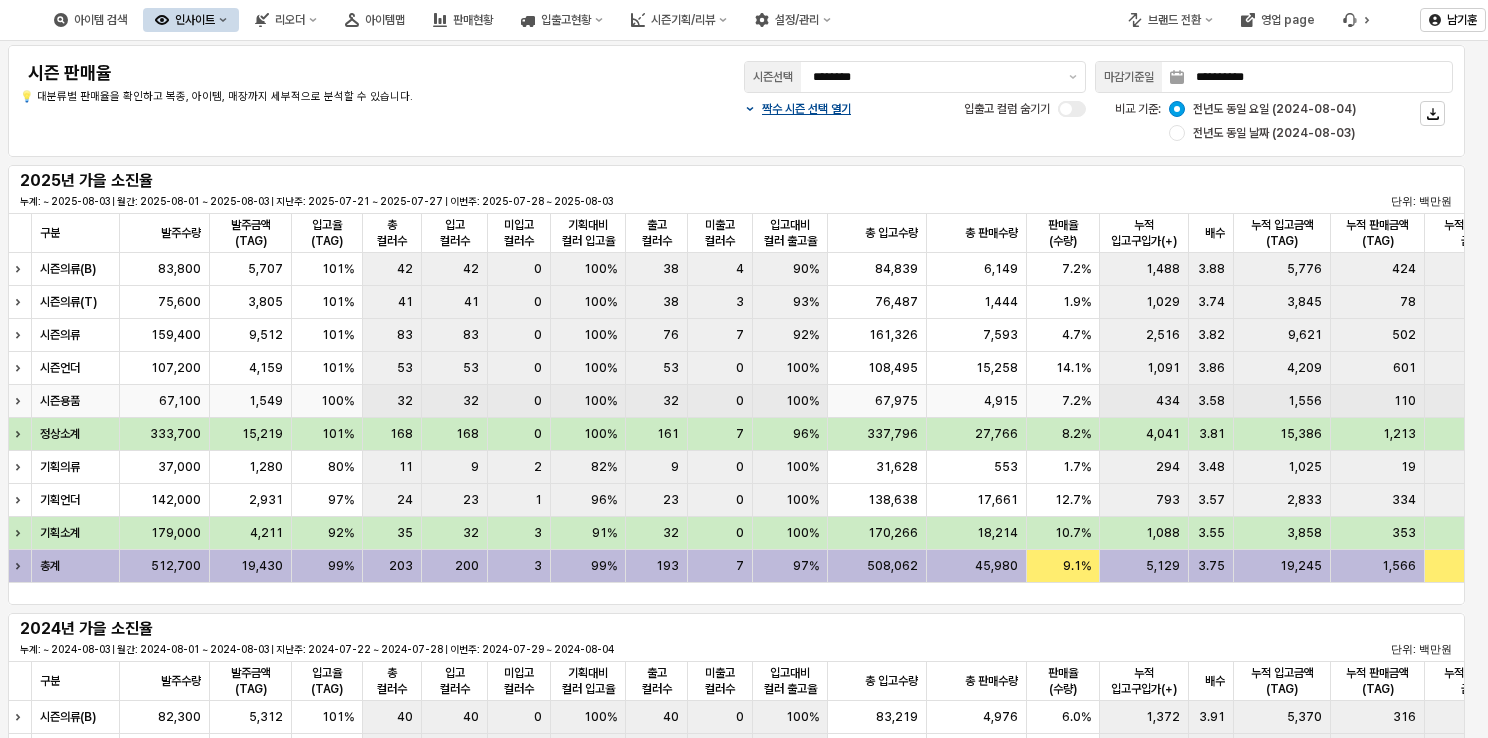 click on "0" at bounding box center (720, 401) 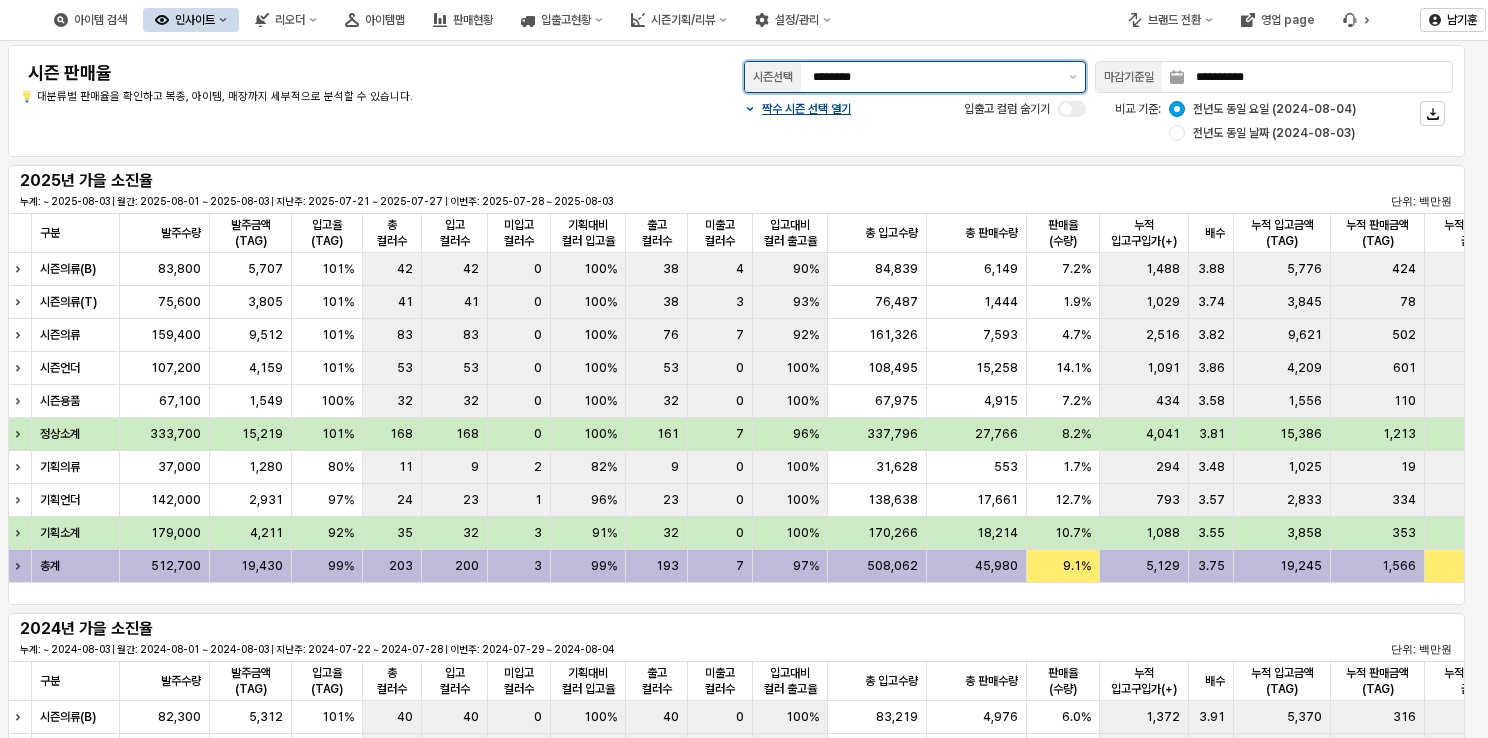 click on "********" at bounding box center (935, 77) 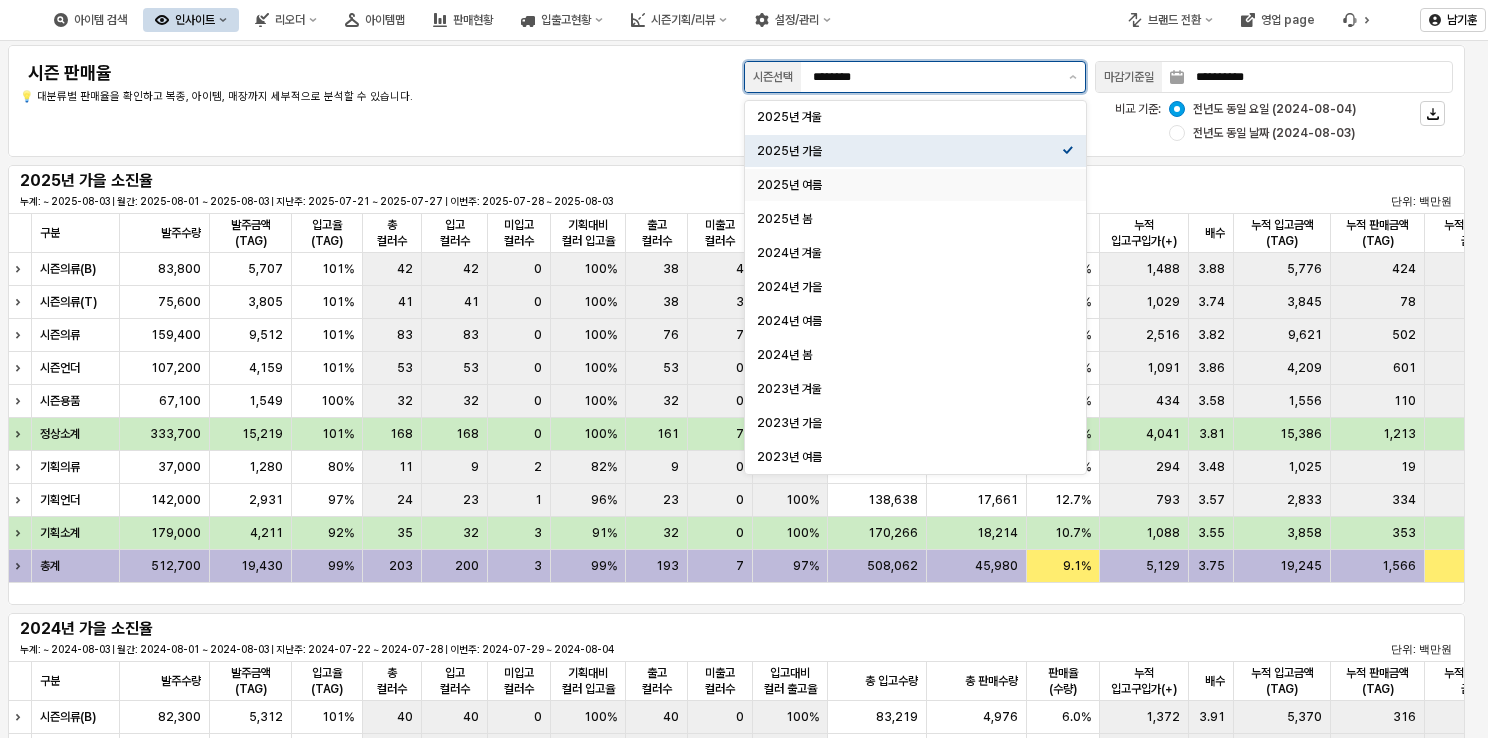 click on "2025년 여름" at bounding box center (909, 185) 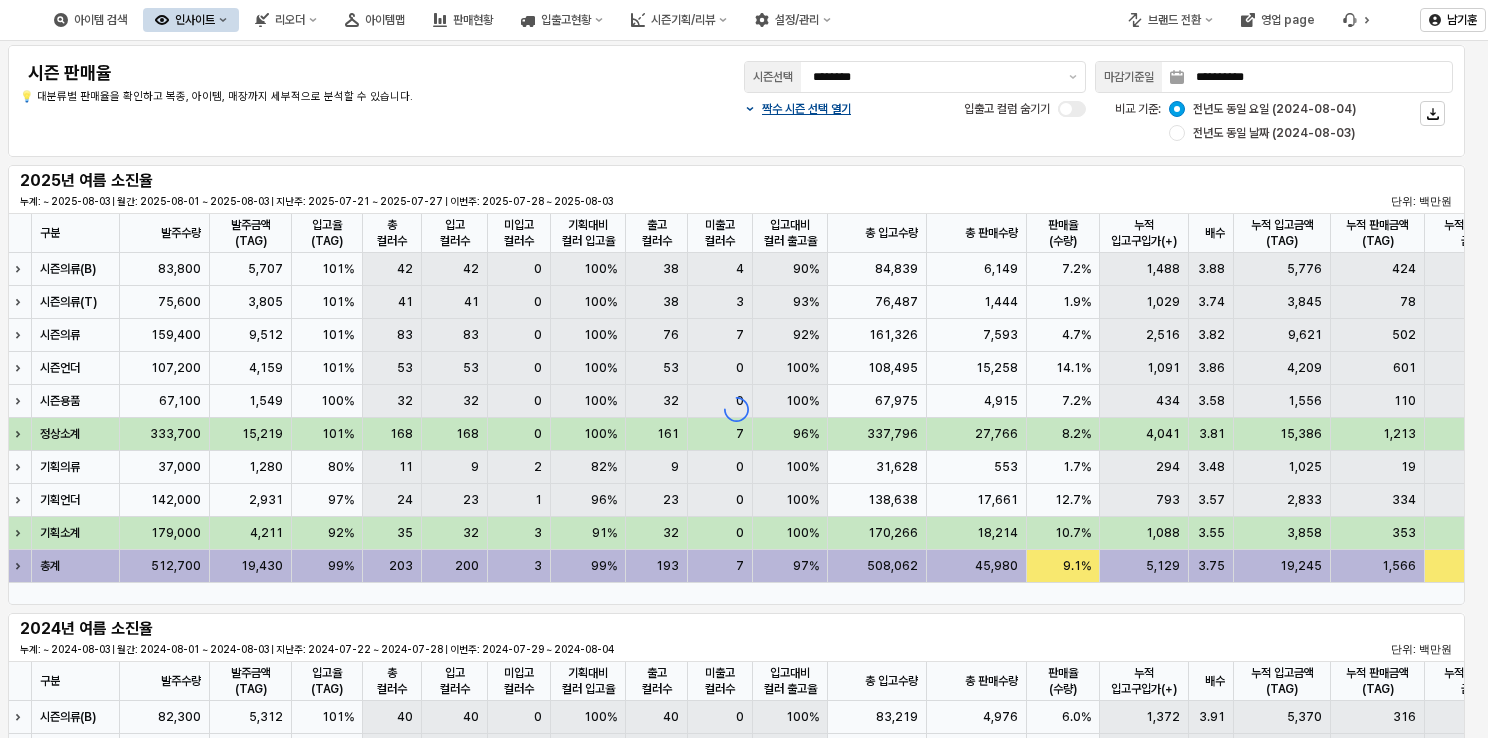 click on "2025년 여름 소진율 누계: ~ 2025-08-03 | 월간: 2025-08-01 ~ 2025-08-03 | 지난주: 2025-07-21 ~ 2025-07-27 | 이번주: 2025-07-28 ~ 2025-08-03 단위: 백만원 구분 구분 발주수량 발주수량 발주금액(TAG) 발주금액(TAG) 입고율(TAG) 입고율(TAG) 총 컬러수 총 컬러수 입고 컬러수 입고 컬러수 미입고 컬러수 미입고 컬러수 기획대비 컬러 입고율 기획대비 컬러 입고율 출고 컬러수 출고 컬러수 미출고 컬러수 미출고 컬러수 기획대비 컬러 입고율 기획대비 컬러 입고율 출고 컬러수 출고 컬러수 미출고 컬러수 미출고 컬러수 입고대비 컬러 출고율 입고대비 컬러 출고율 총 입고수량 총 입고수량 총 판매수량 총 판매수량 판매율(수량) 판매율(수량) 누적 입고구입가(+) 누적 입고구입가(+) 배수 배수 누적 입고금액(TAG) 누적 입고금액(TAG) 누적 판매금액(TAG) 누적 판매금액(TAG) 누적 실판매 금액 누적 실판매 금액 누적 판매율(TAG) 누적 판매율(TAG) 누적판매율(실매출) 누적판매율(실매출) 시즌의류(B) 83,800 5,707 101%" at bounding box center (736, 385) 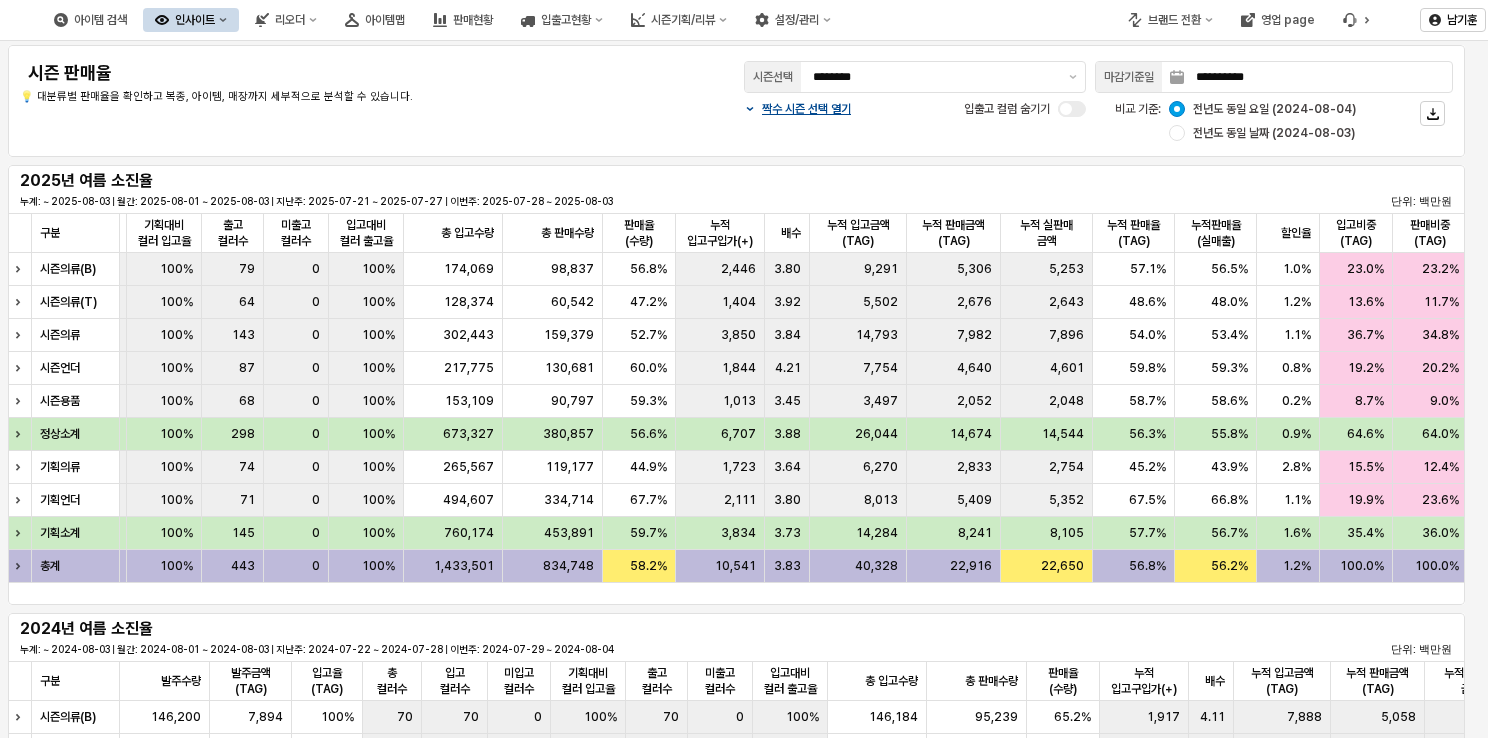 scroll, scrollTop: 0, scrollLeft: 496, axis: horizontal 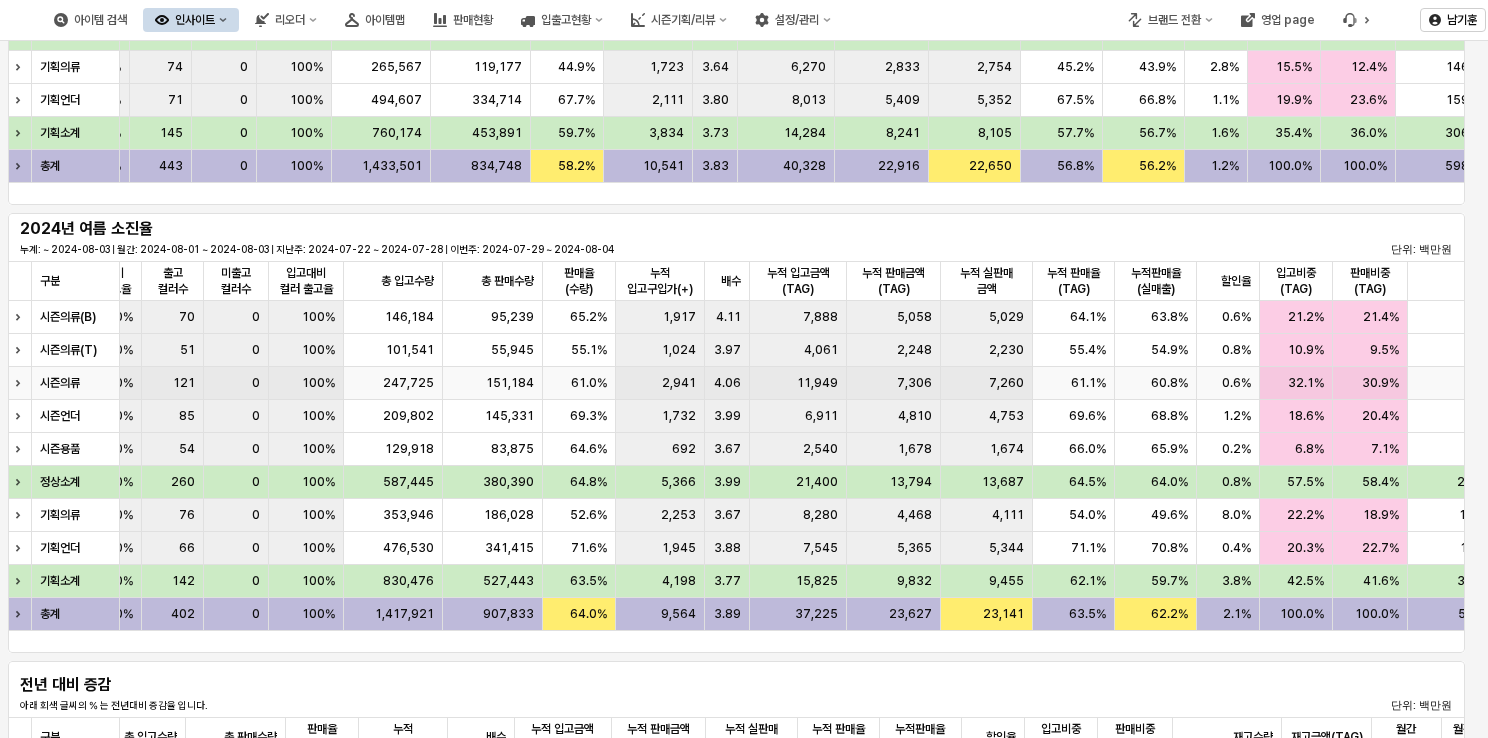 click on "4.06" at bounding box center [727, 383] 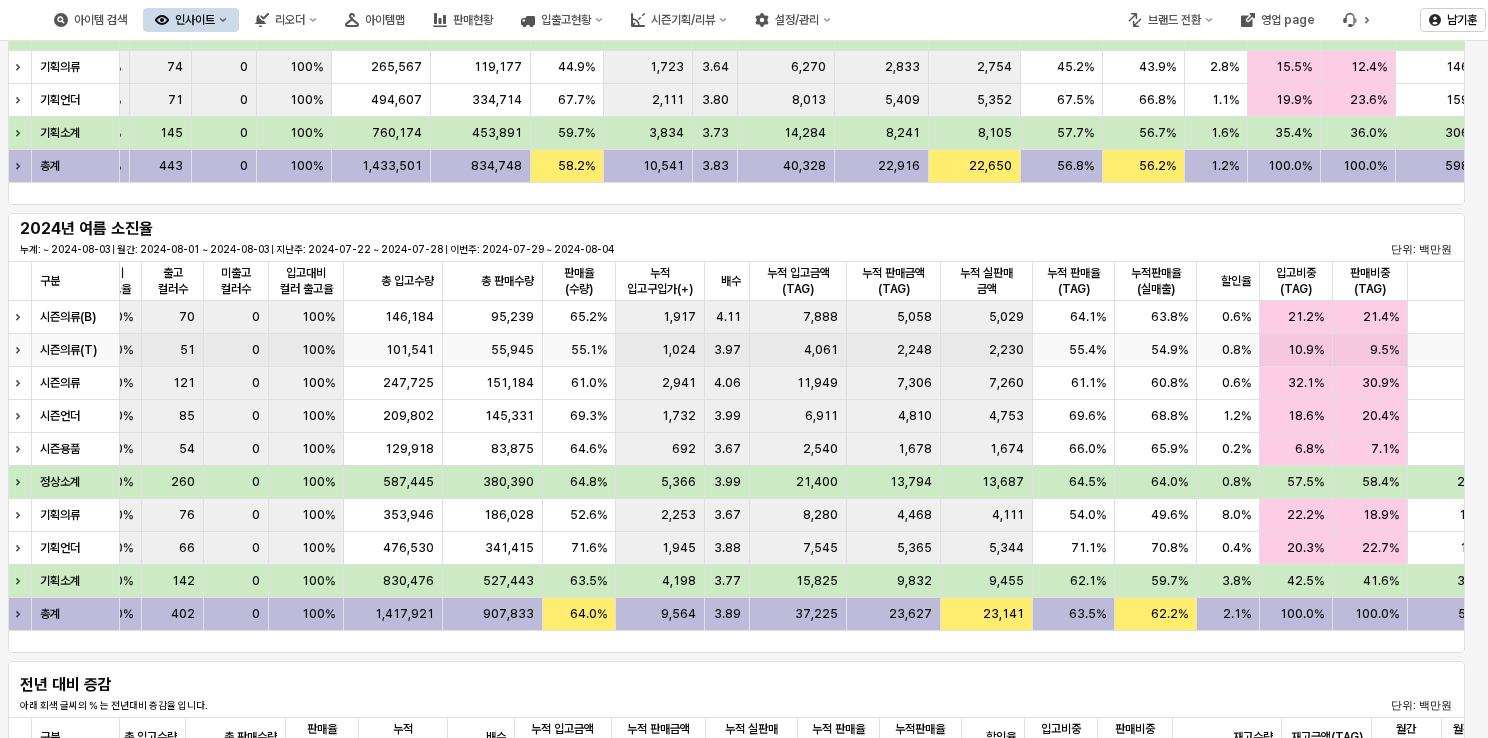 click on "3.97" at bounding box center [727, 350] 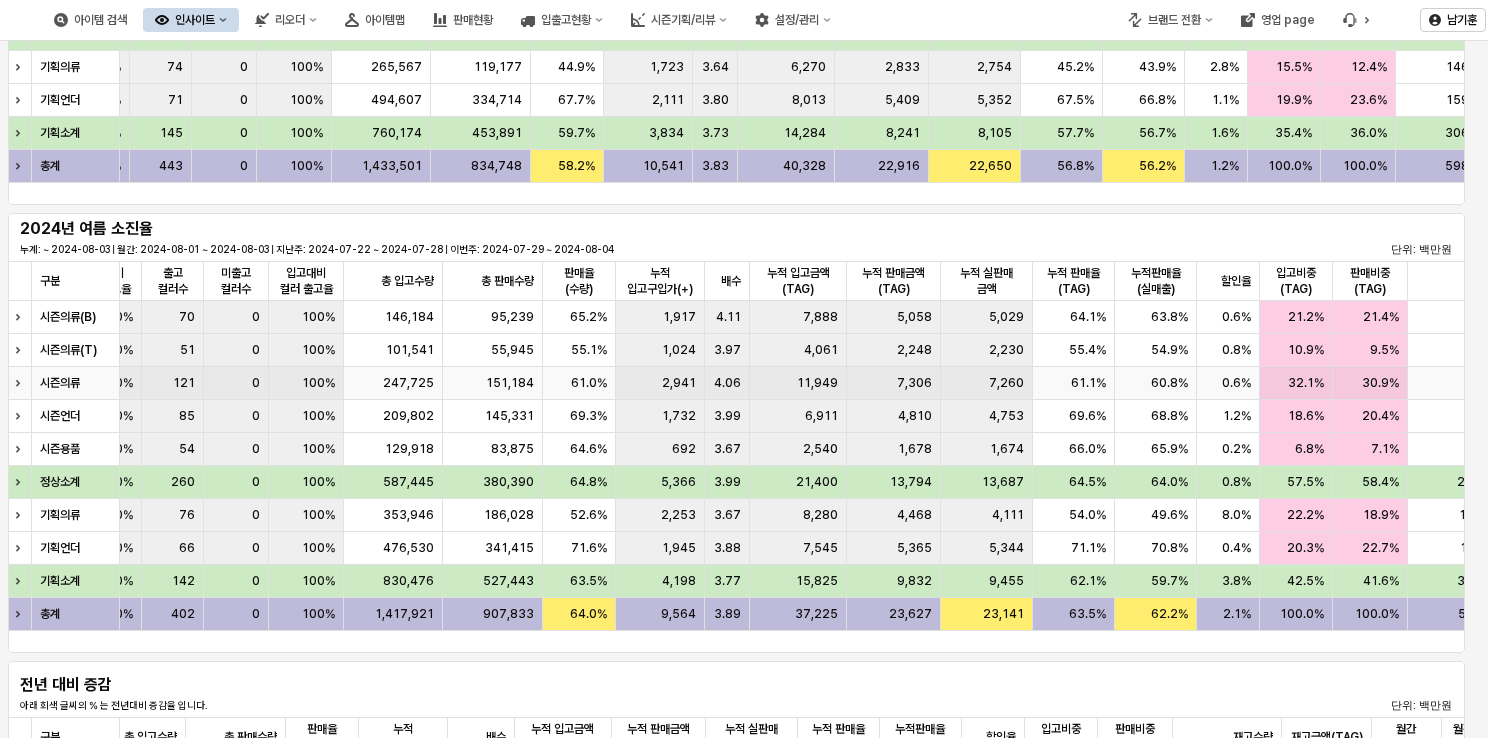 click on "11,949" at bounding box center [798, 383] 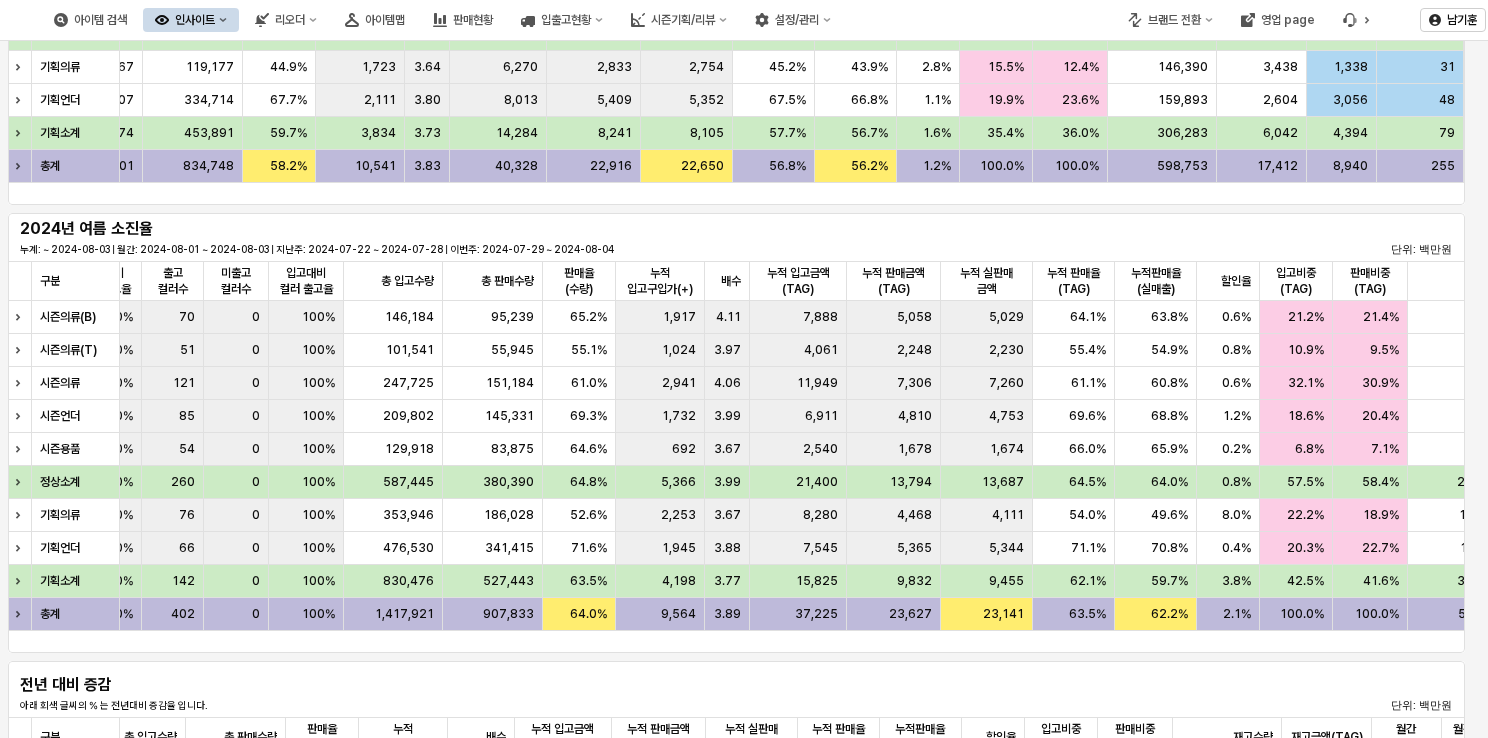 scroll, scrollTop: 0, scrollLeft: 799, axis: horizontal 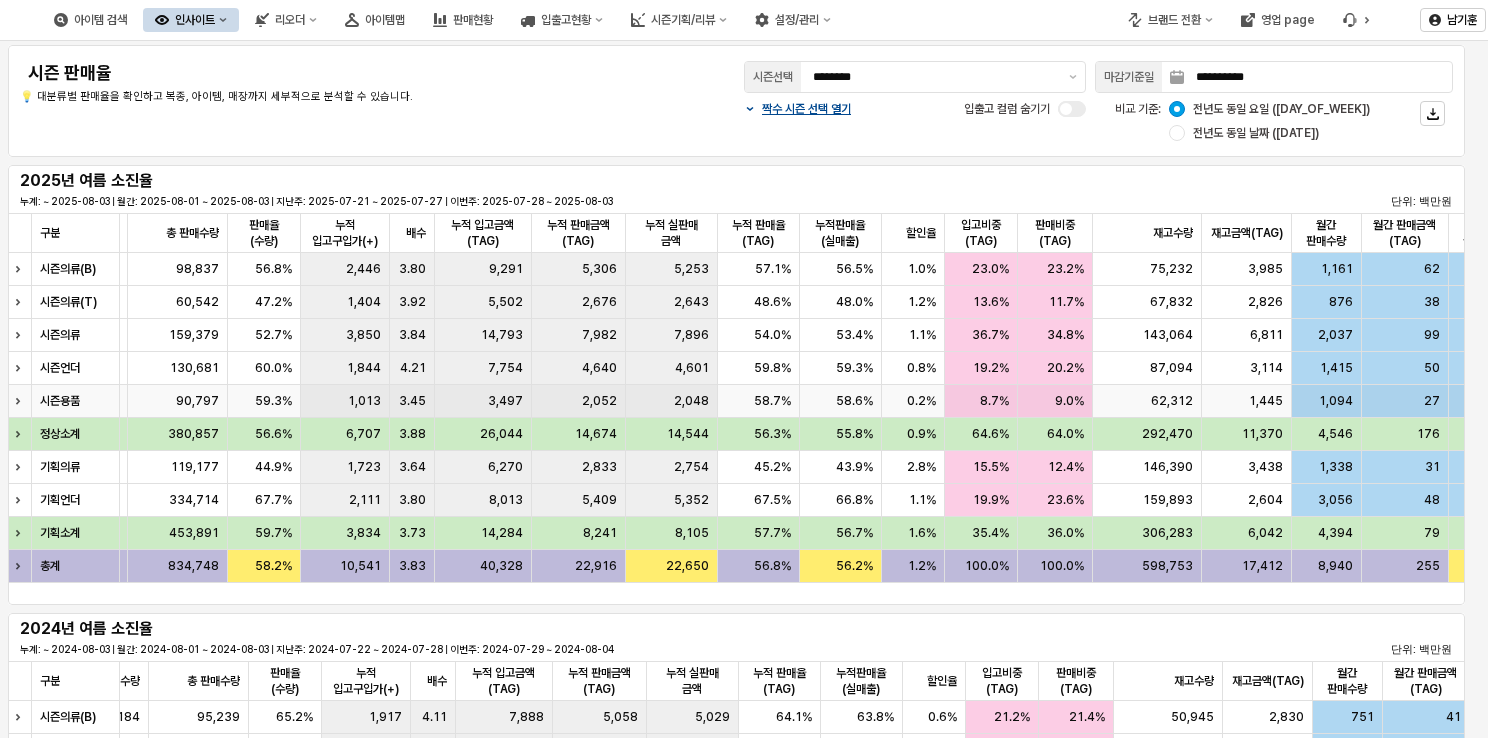 click on "58.6%" at bounding box center (841, 401) 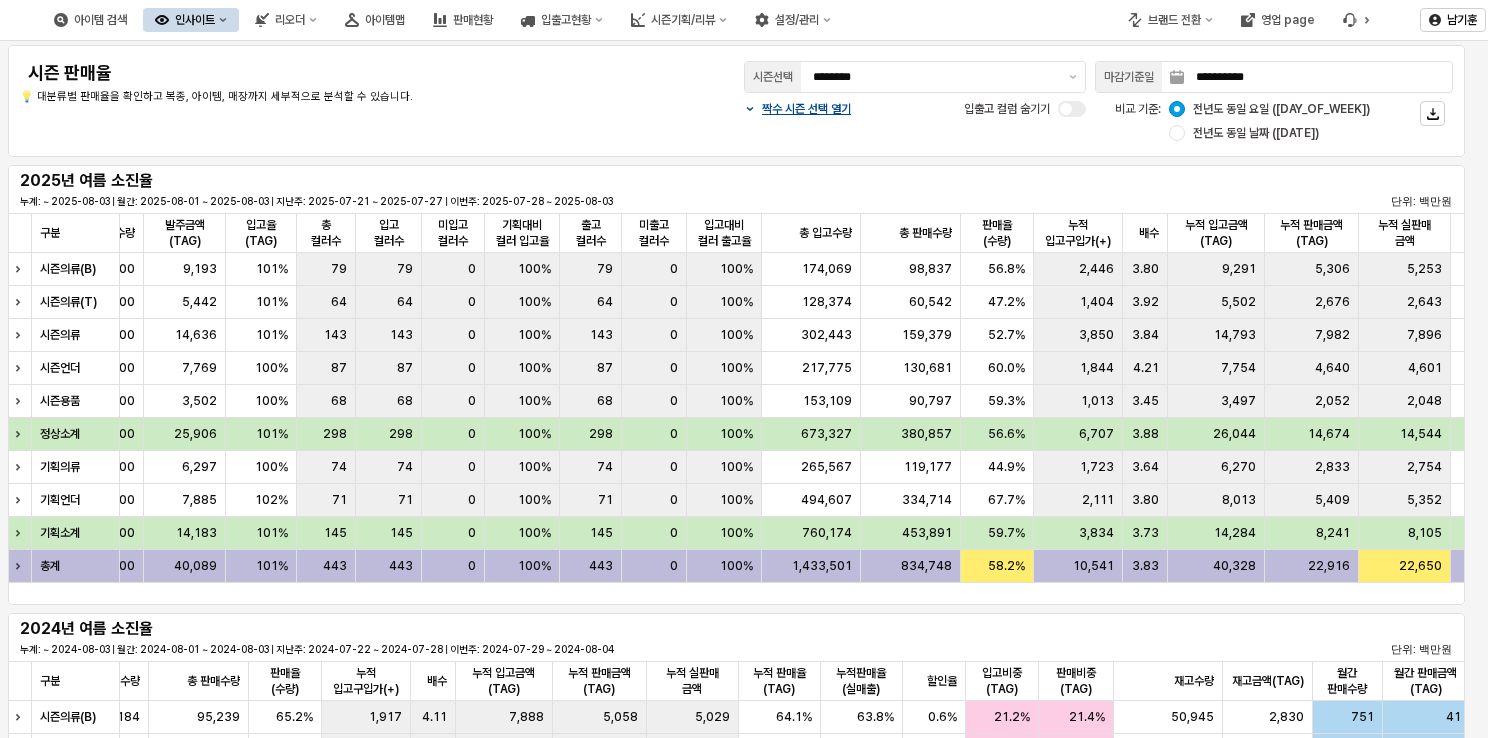 scroll, scrollTop: 0, scrollLeft: 0, axis: both 